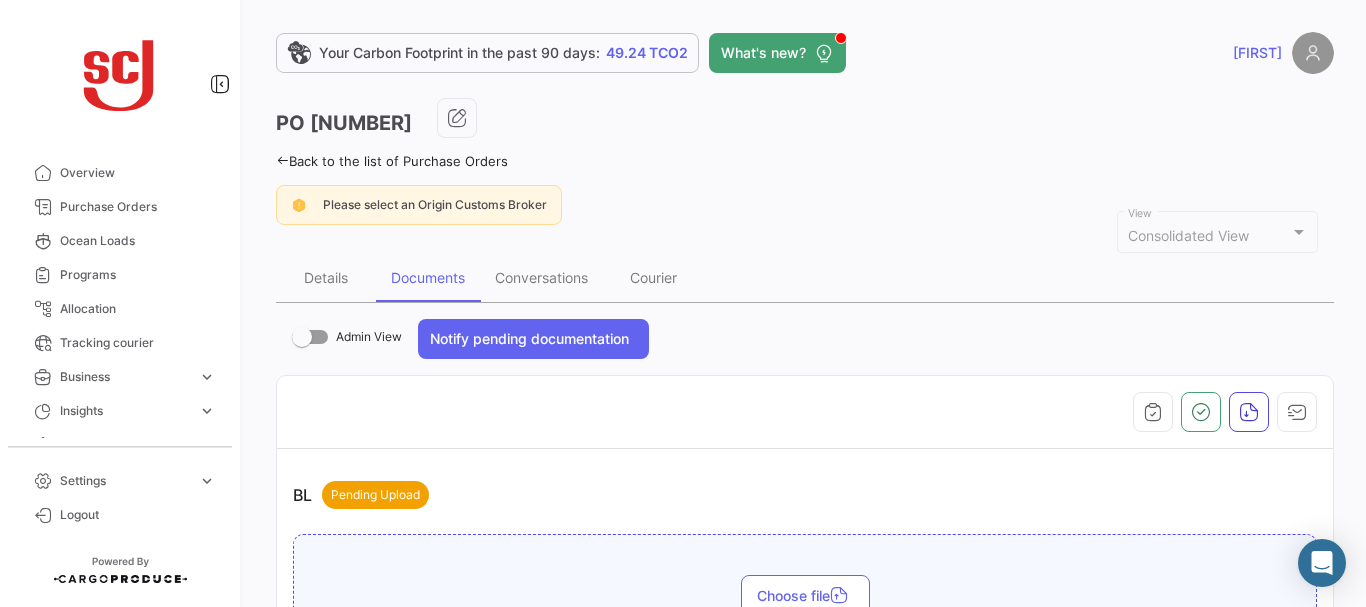 scroll, scrollTop: 0, scrollLeft: 0, axis: both 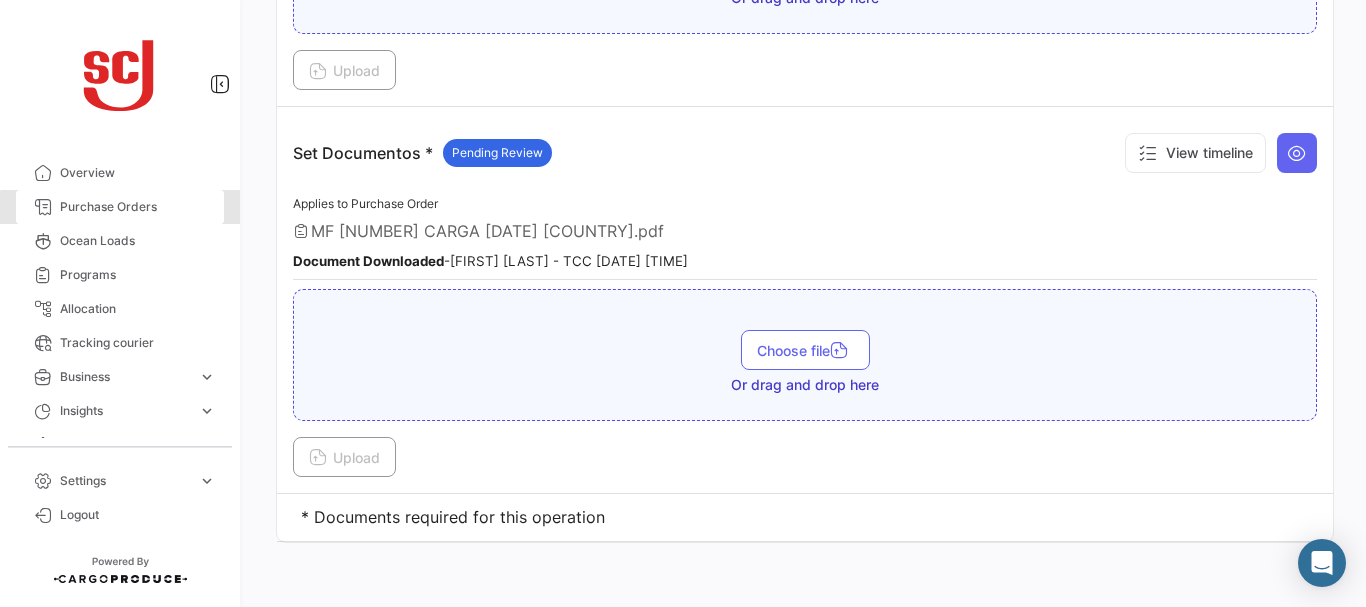 click on "Purchase Orders" at bounding box center (138, 207) 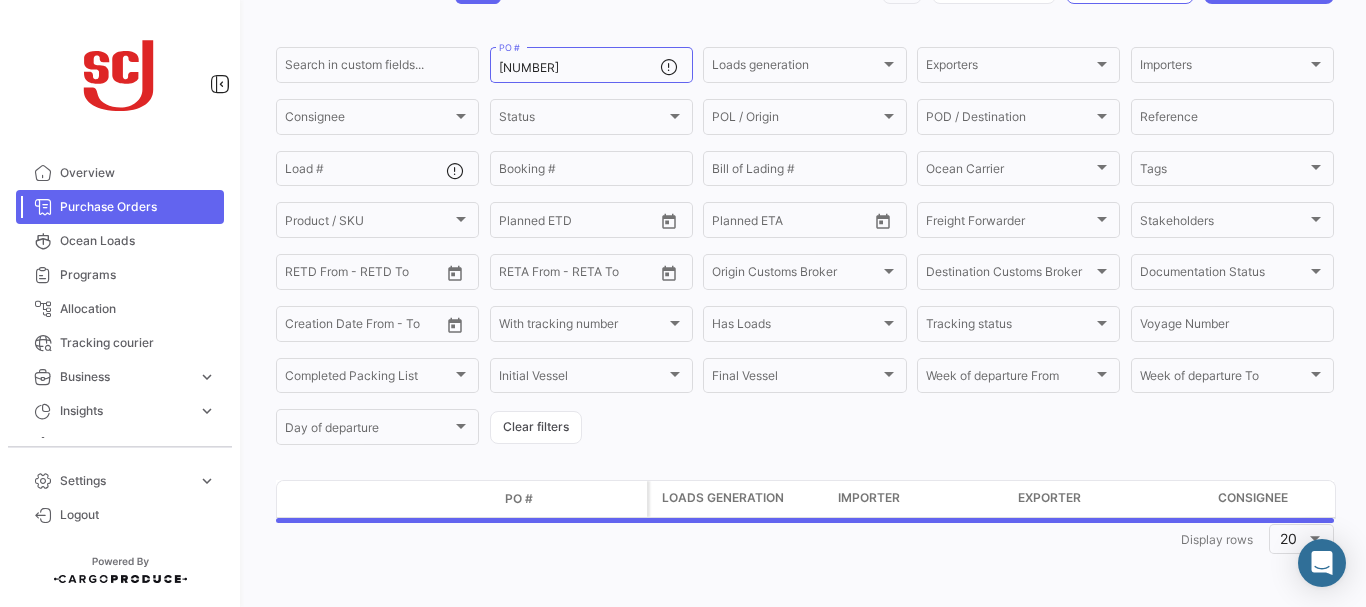 scroll, scrollTop: 0, scrollLeft: 0, axis: both 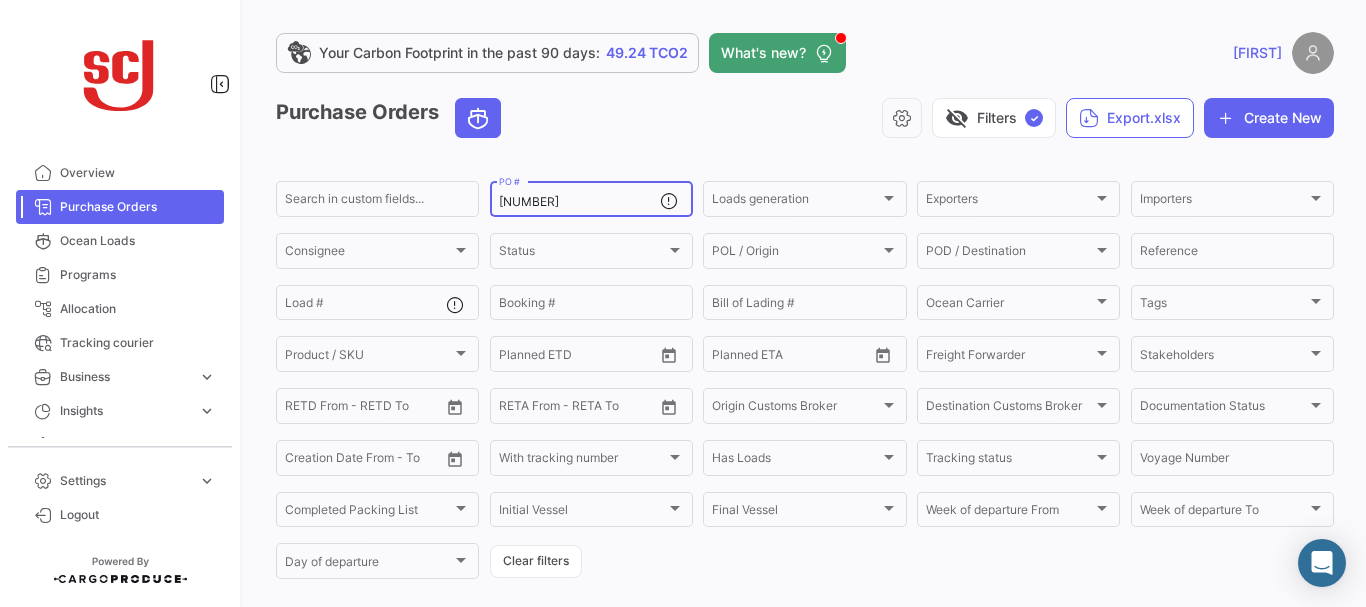 click on "[NUMBER]" at bounding box center (579, 202) 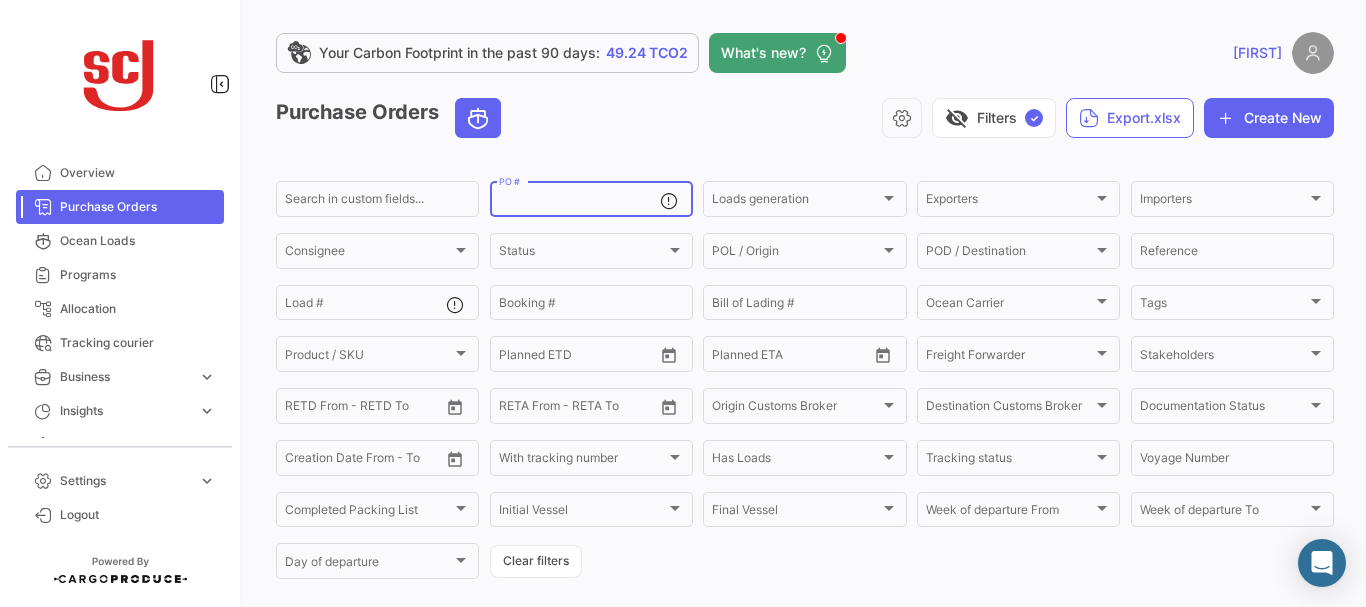 paste on "[NUMBER]" 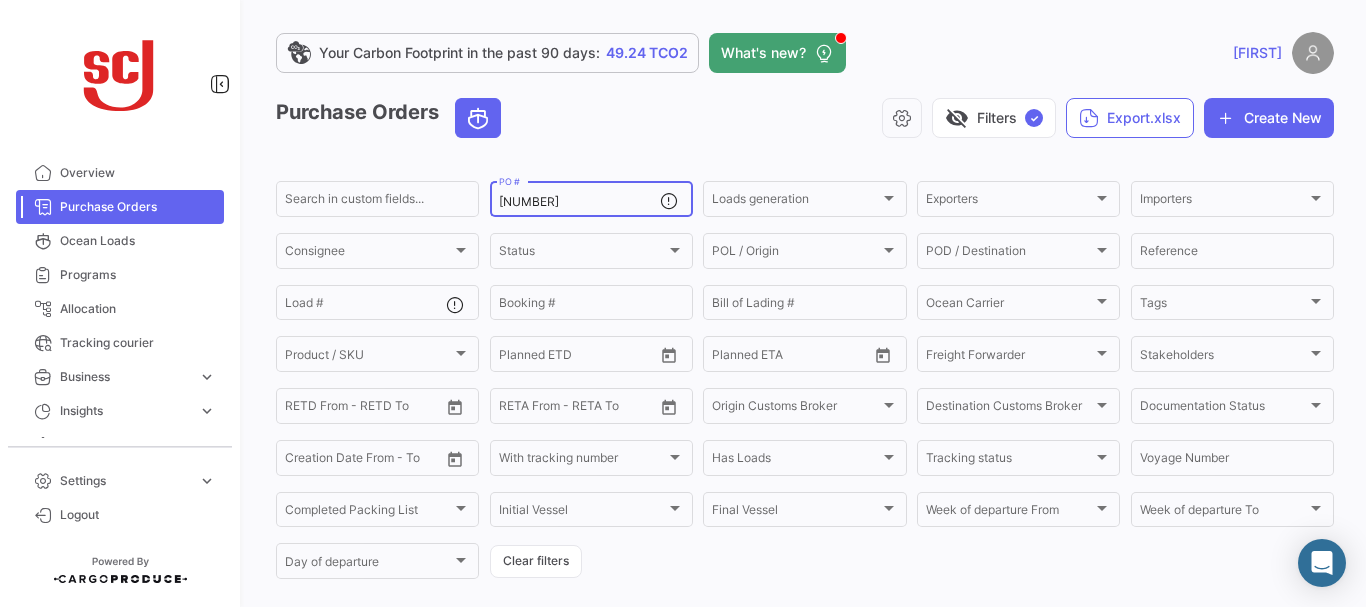 type on "[NUMBER]" 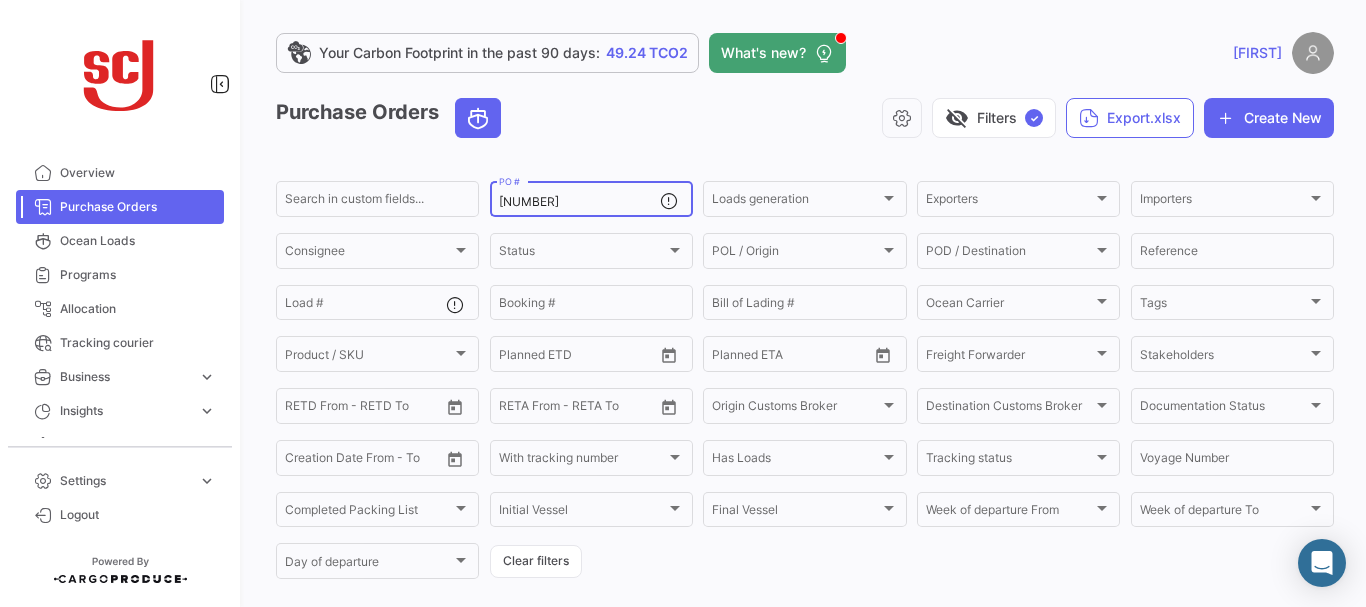 scroll, scrollTop: 202, scrollLeft: 0, axis: vertical 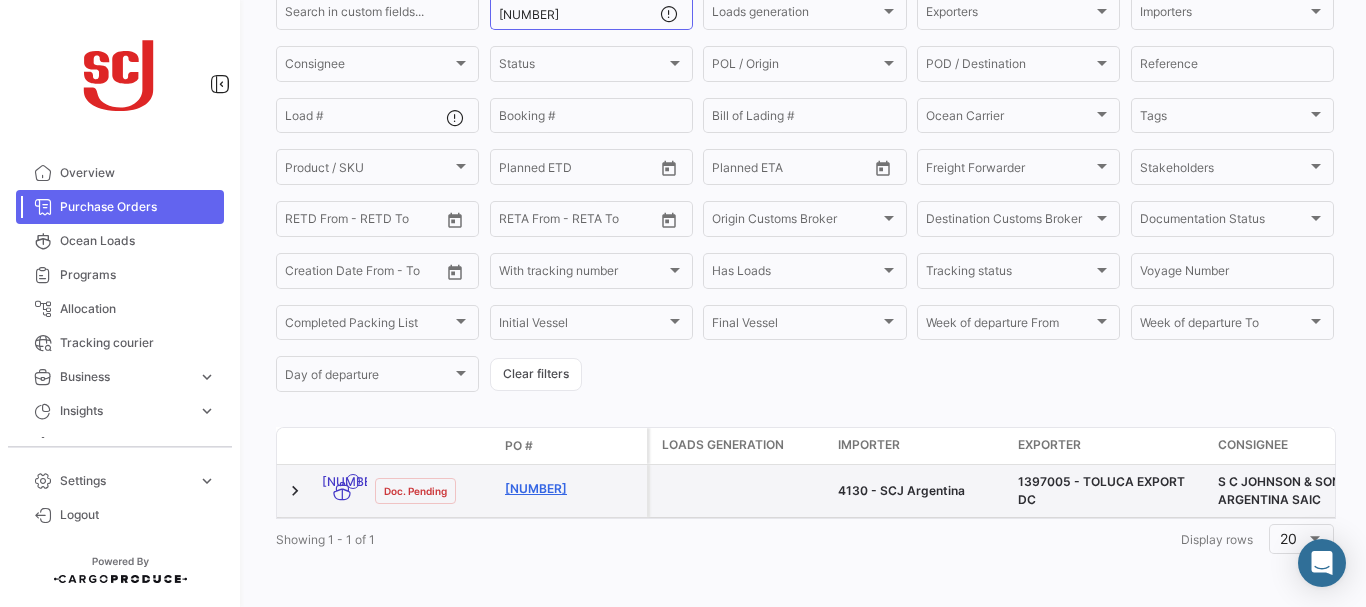 click on "[NUMBER]" 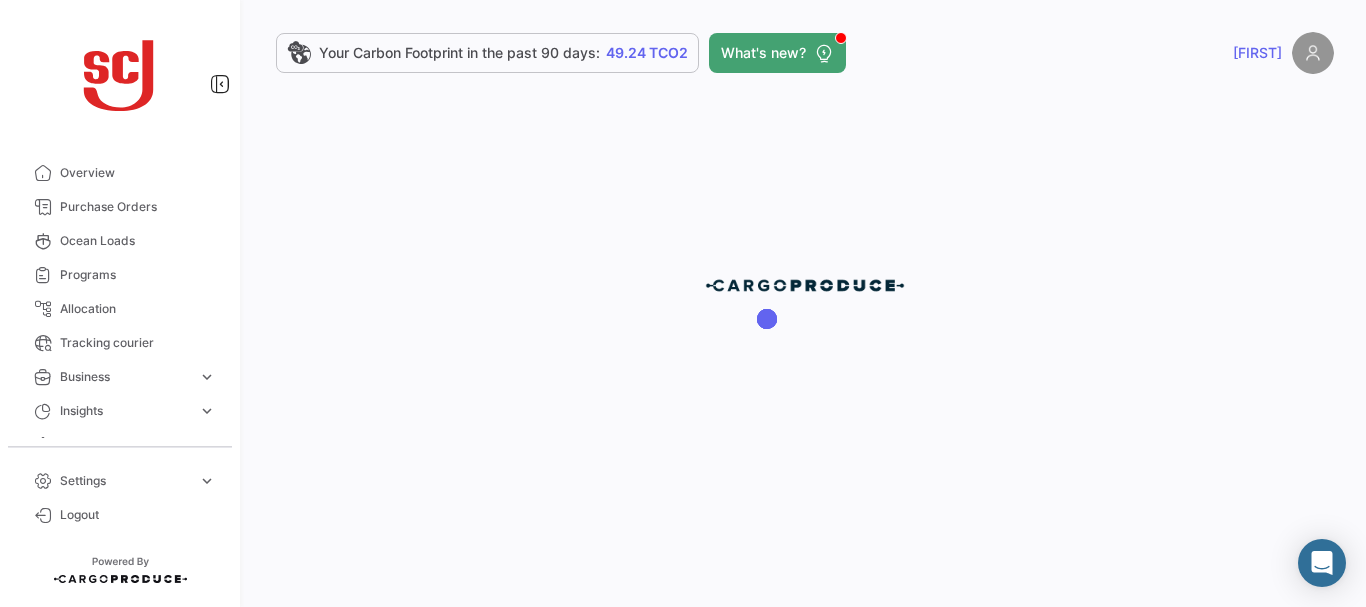 scroll, scrollTop: 0, scrollLeft: 0, axis: both 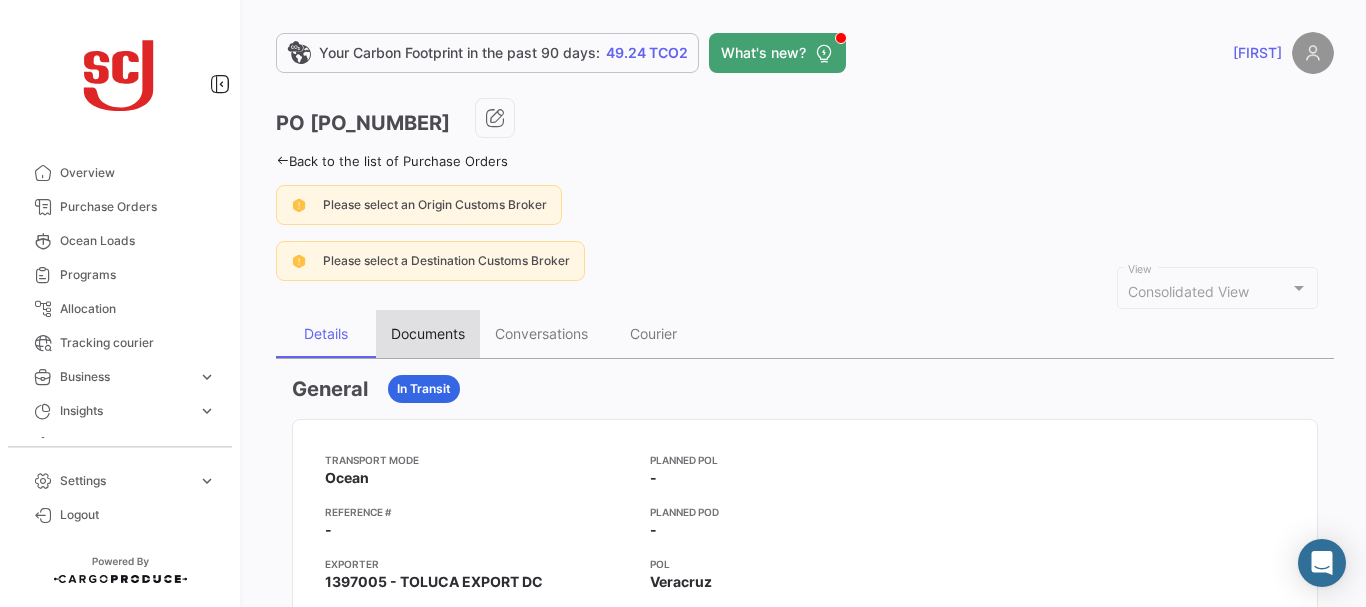 click on "Documents" at bounding box center [428, 333] 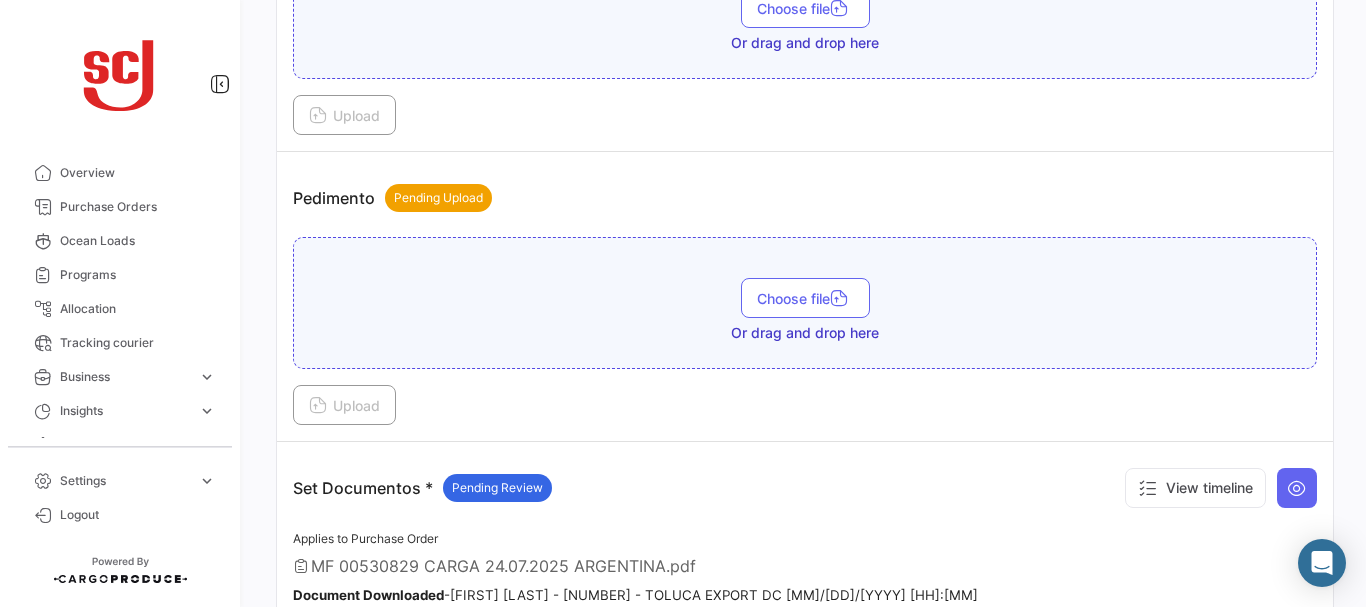 scroll, scrollTop: 2870, scrollLeft: 0, axis: vertical 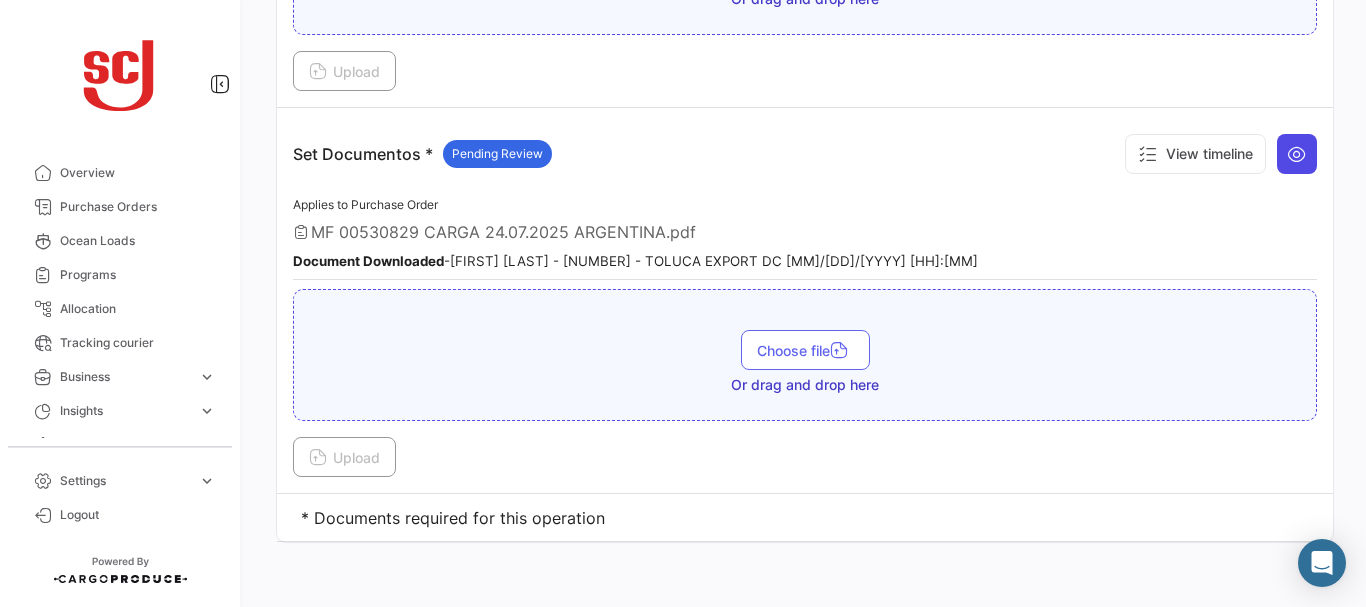 click at bounding box center [1297, 154] 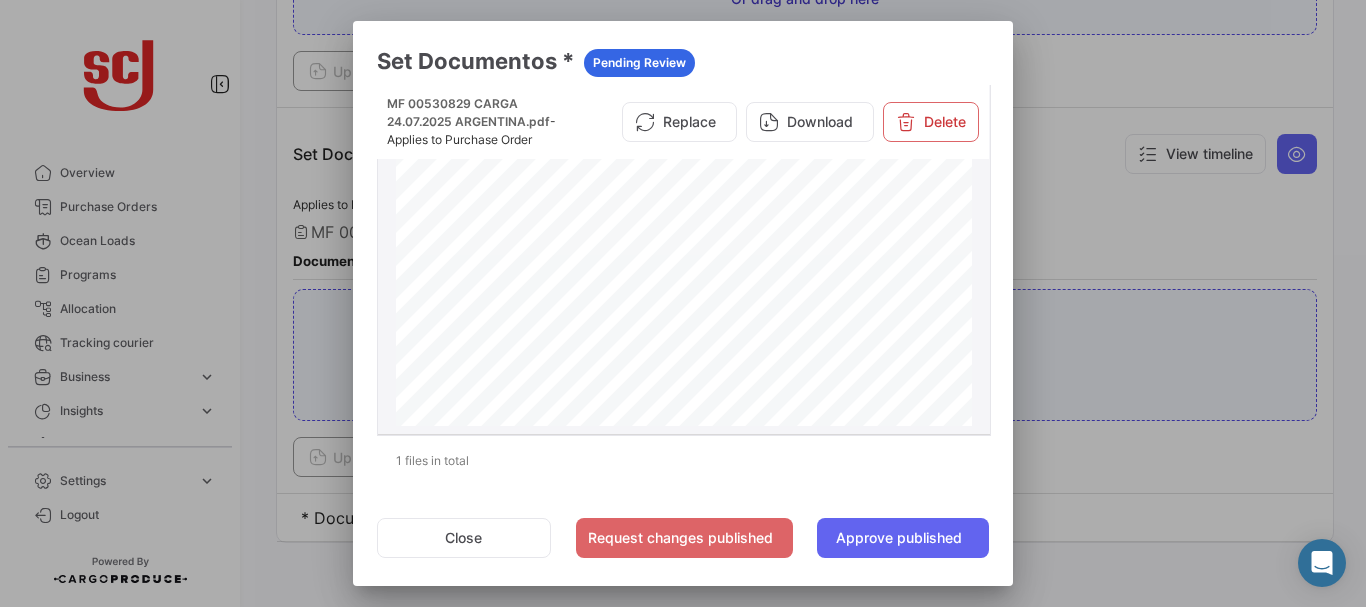 scroll, scrollTop: 3759, scrollLeft: 0, axis: vertical 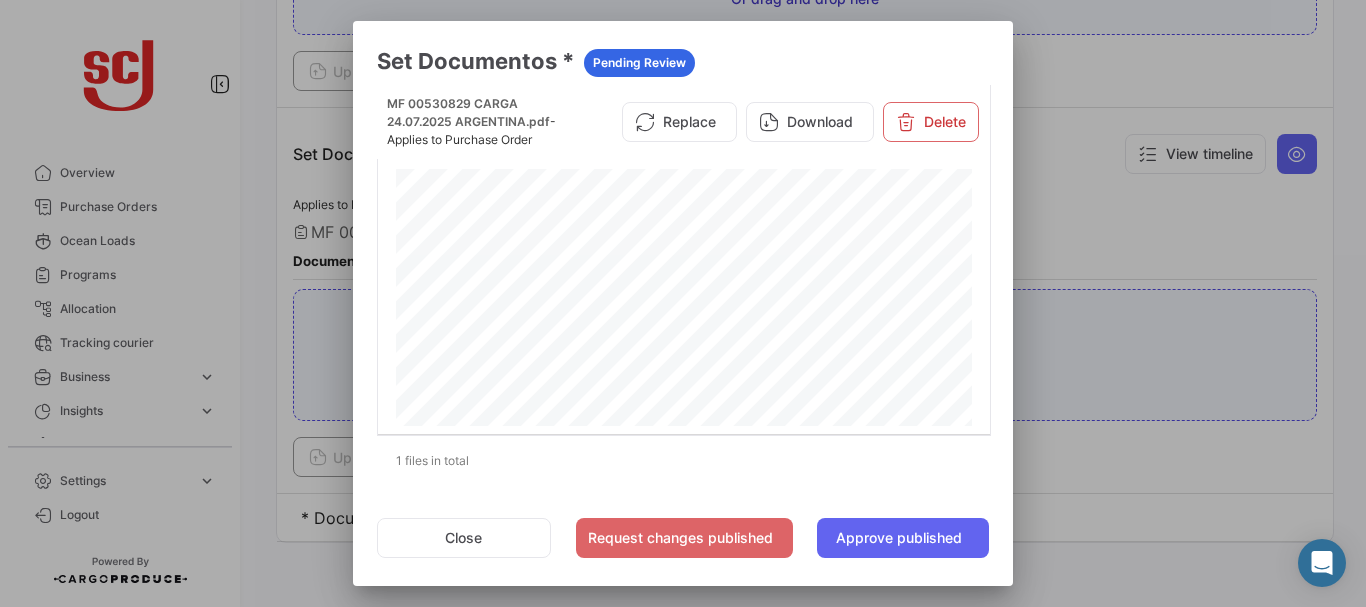 click at bounding box center (683, 303) 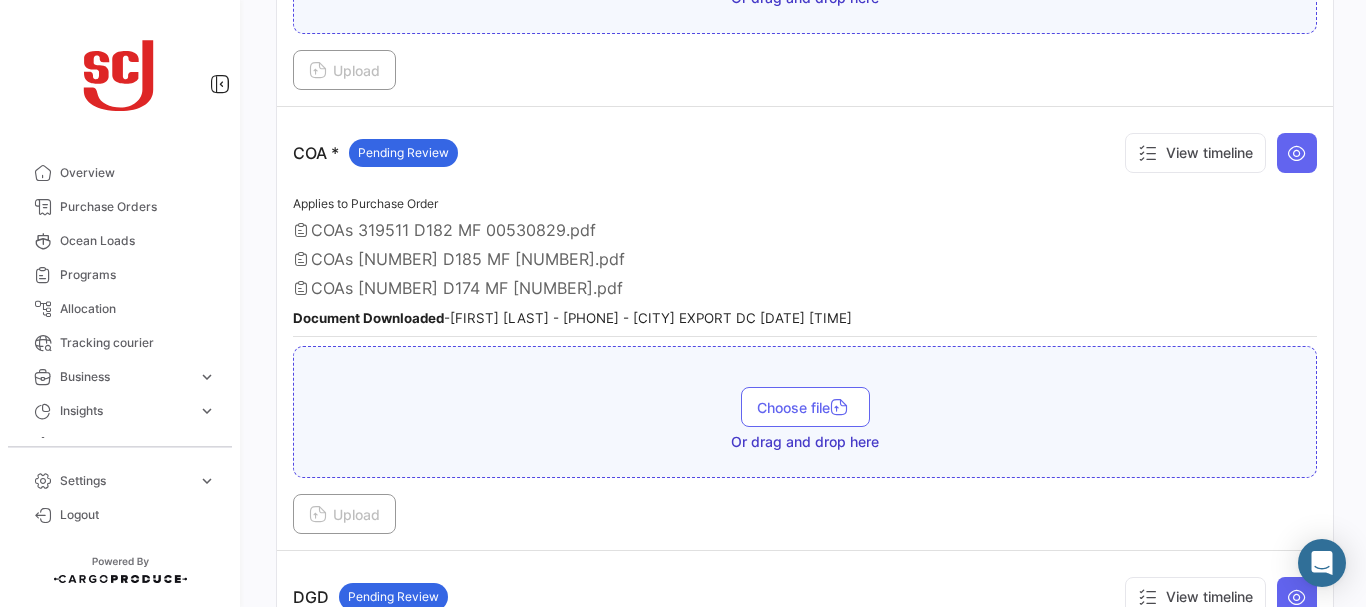 scroll, scrollTop: 925, scrollLeft: 0, axis: vertical 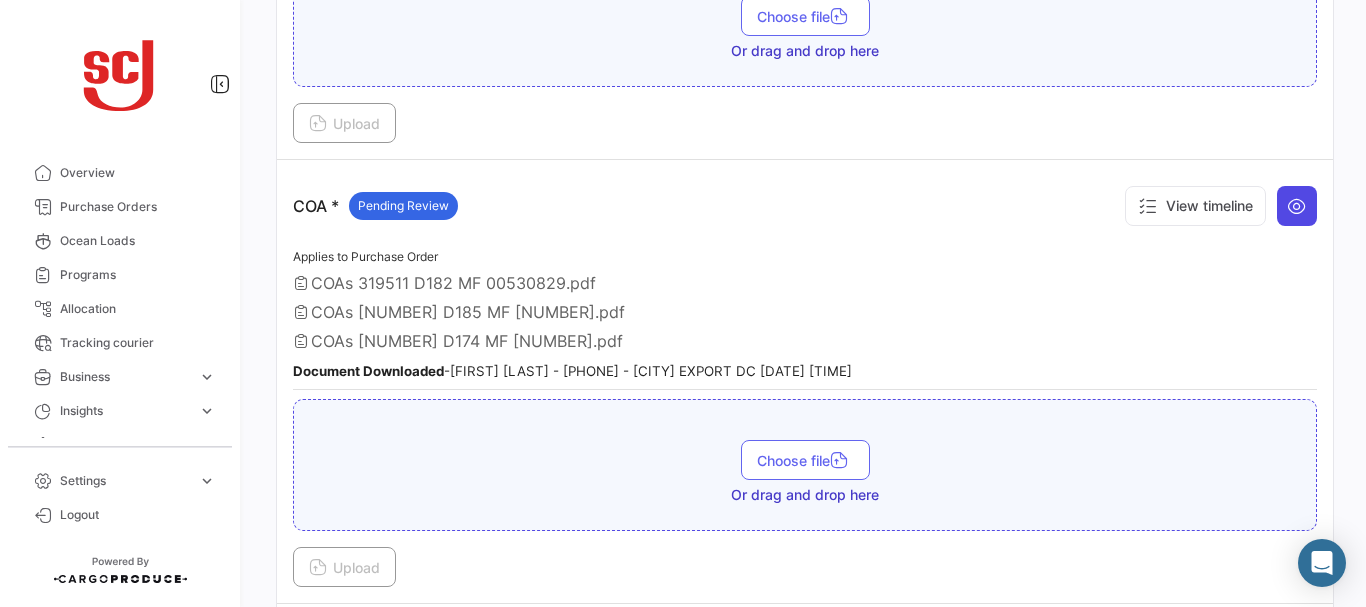 click at bounding box center [1297, 206] 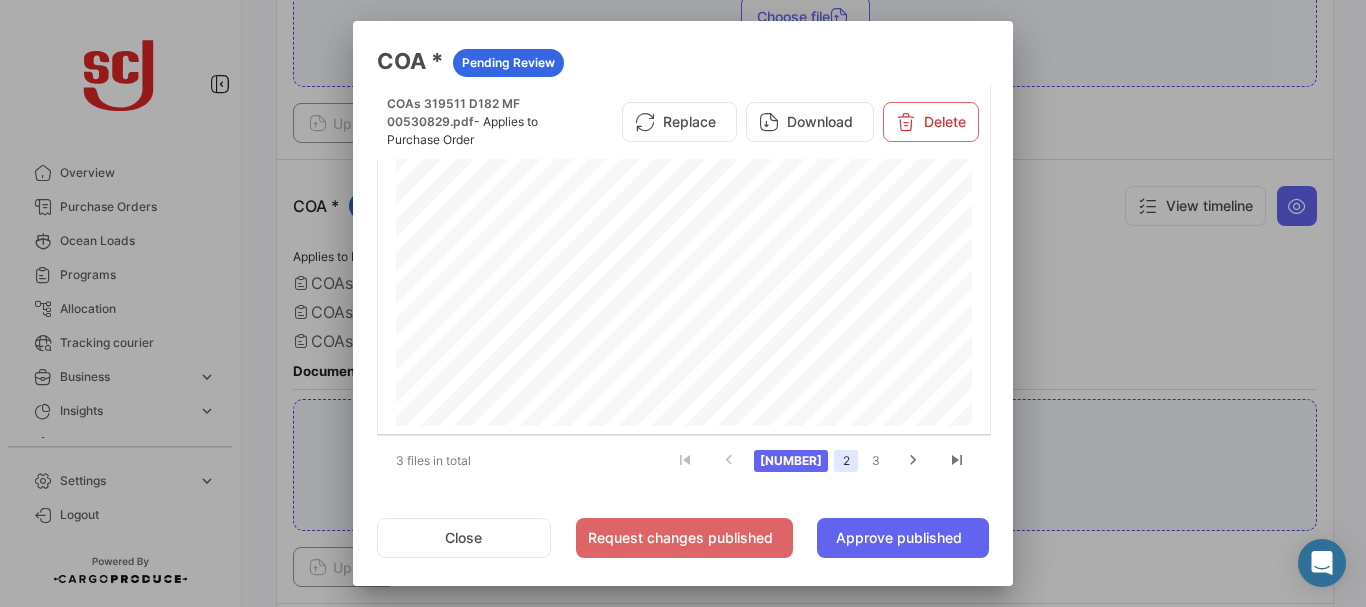 click on "2" 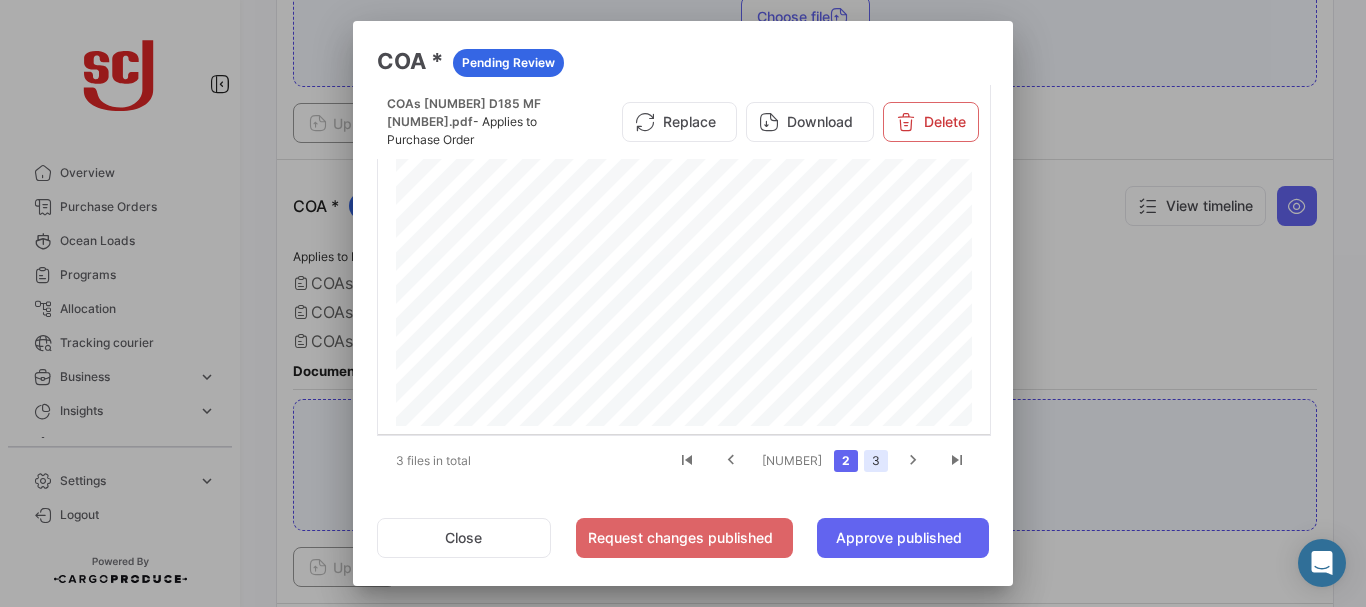 click on "3" 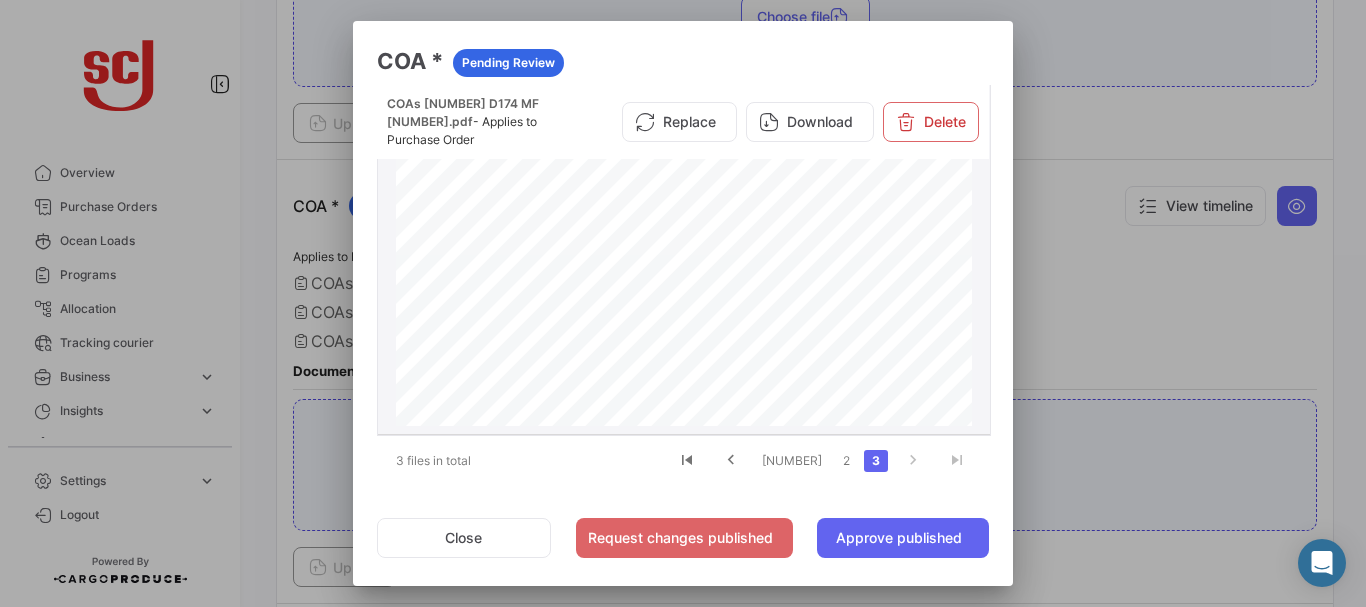type 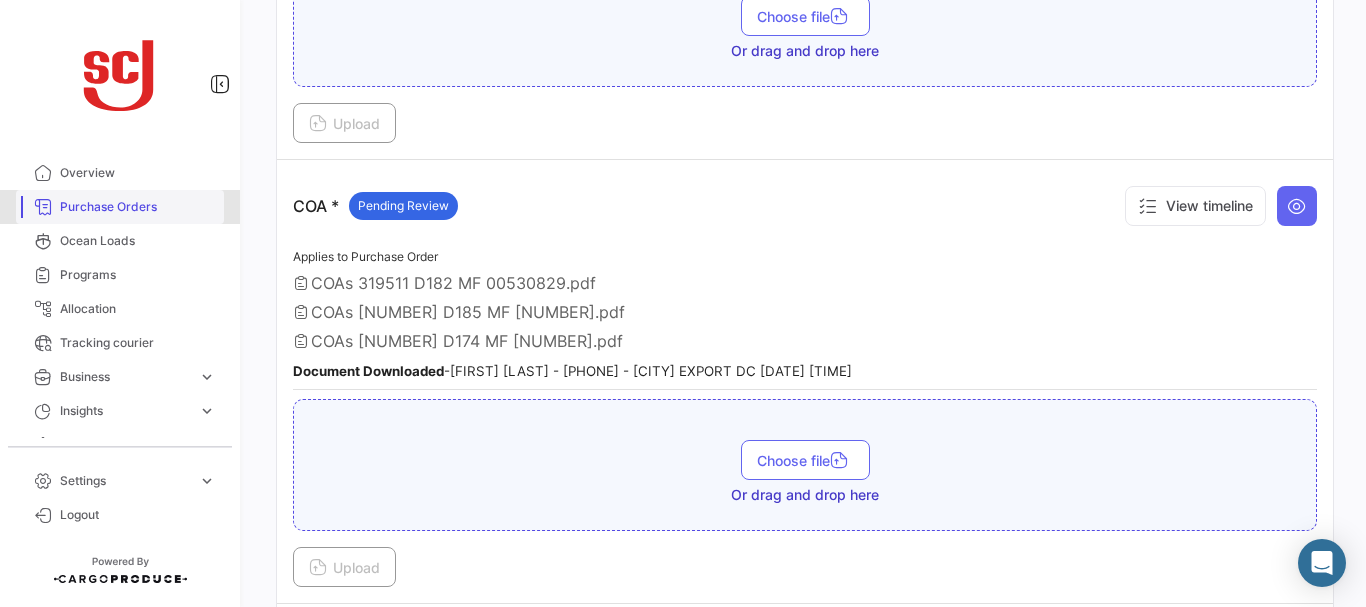 click on "Purchase Orders" at bounding box center (120, 207) 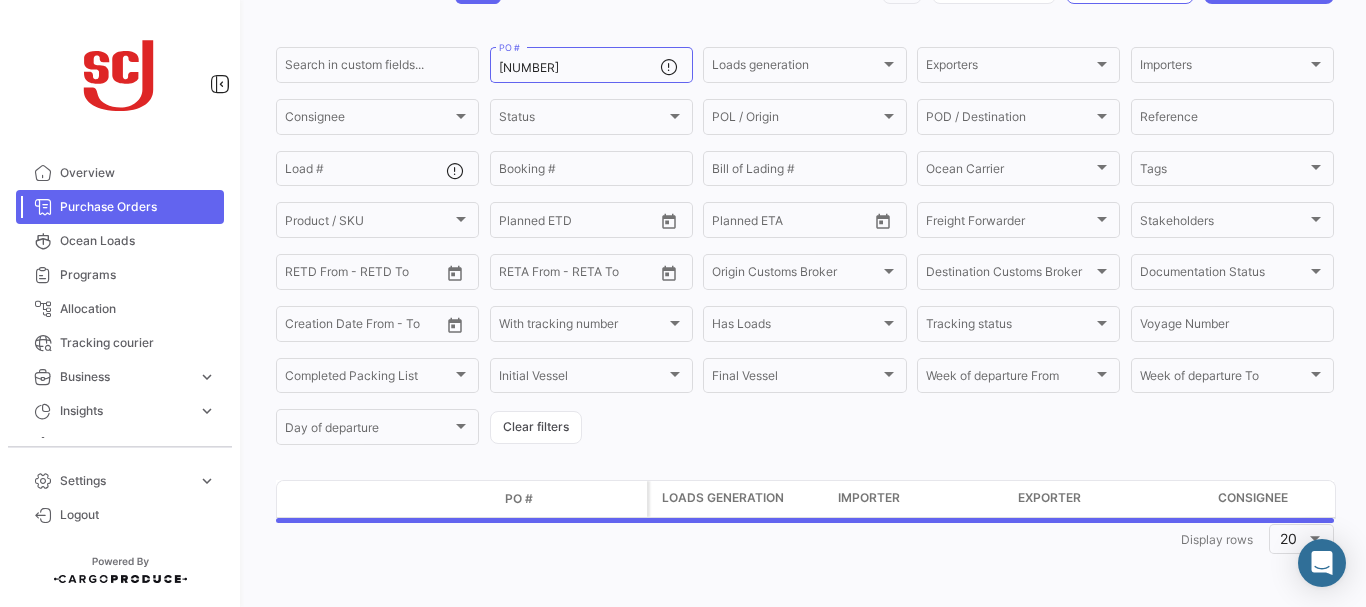 scroll, scrollTop: 0, scrollLeft: 0, axis: both 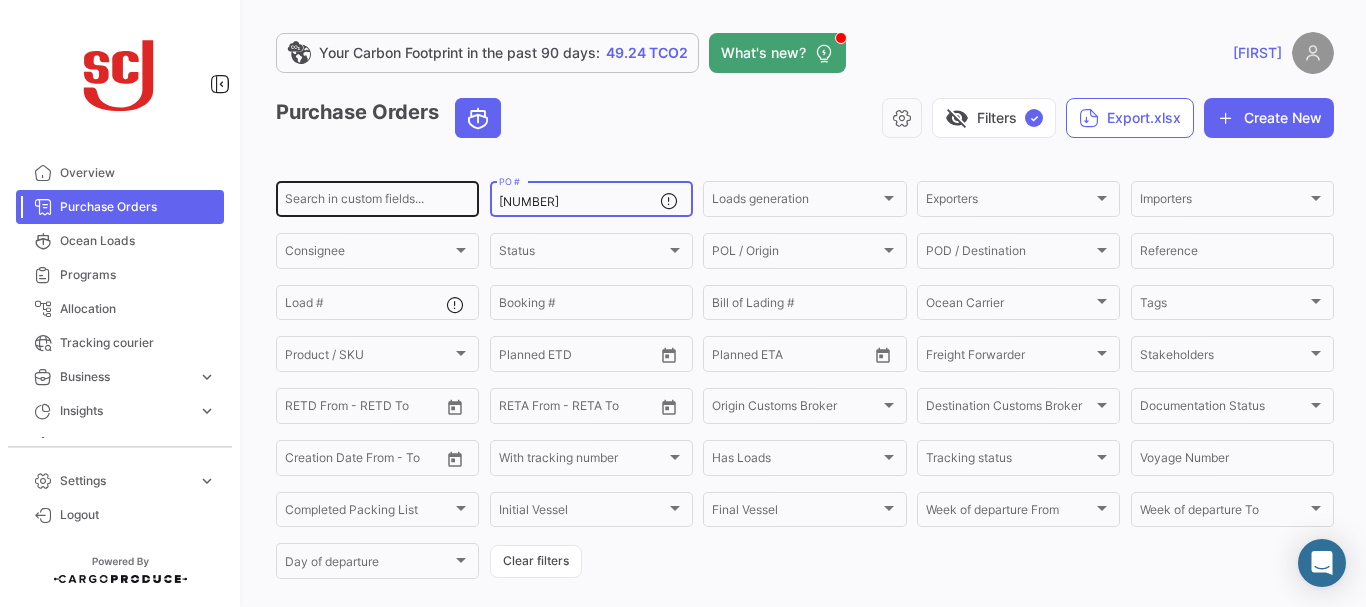 drag, startPoint x: 577, startPoint y: 209, endPoint x: 457, endPoint y: 208, distance: 120.004166 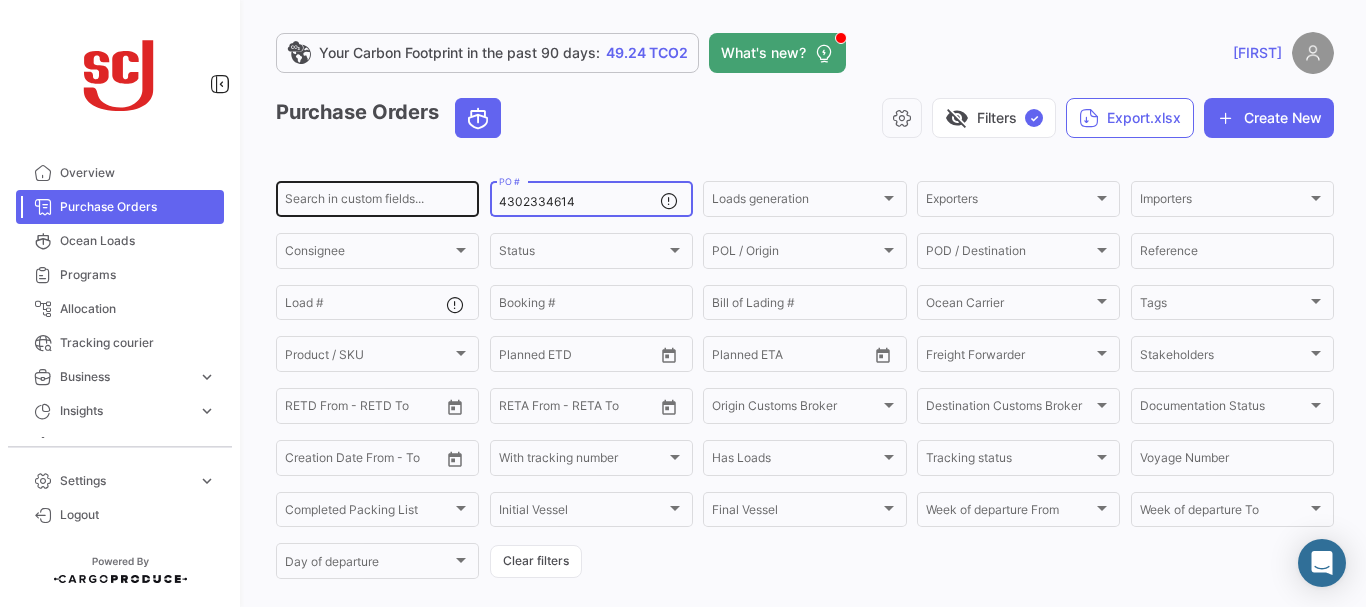 type on "4302334614" 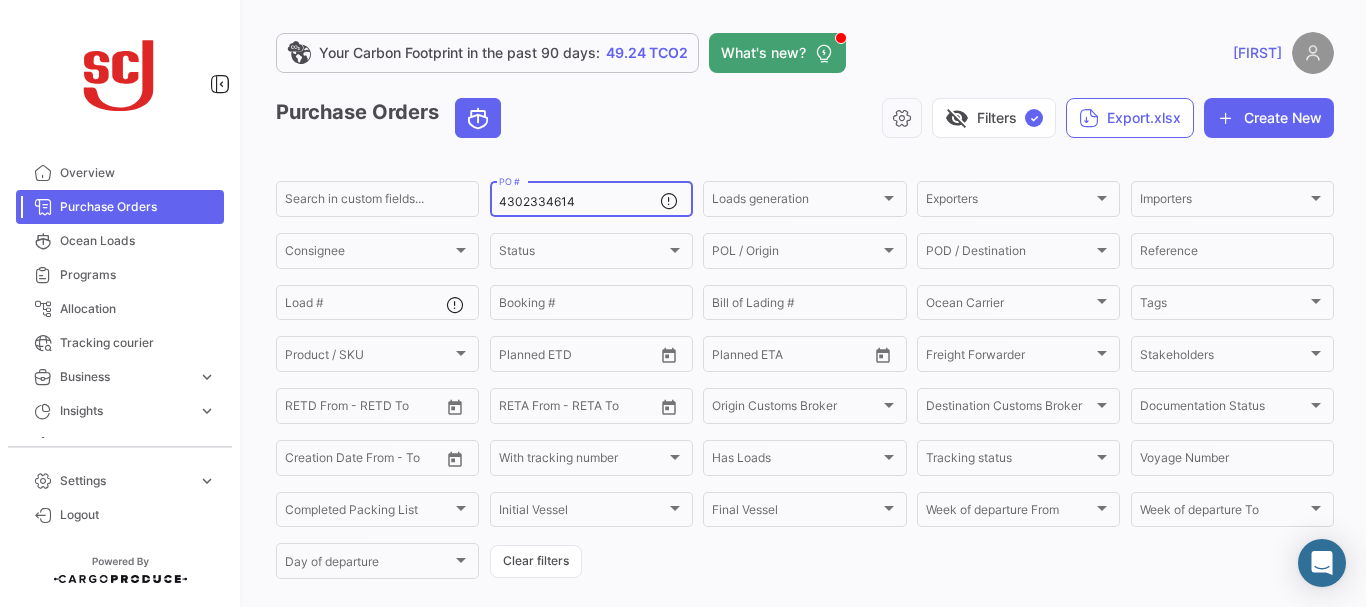 scroll, scrollTop: 202, scrollLeft: 0, axis: vertical 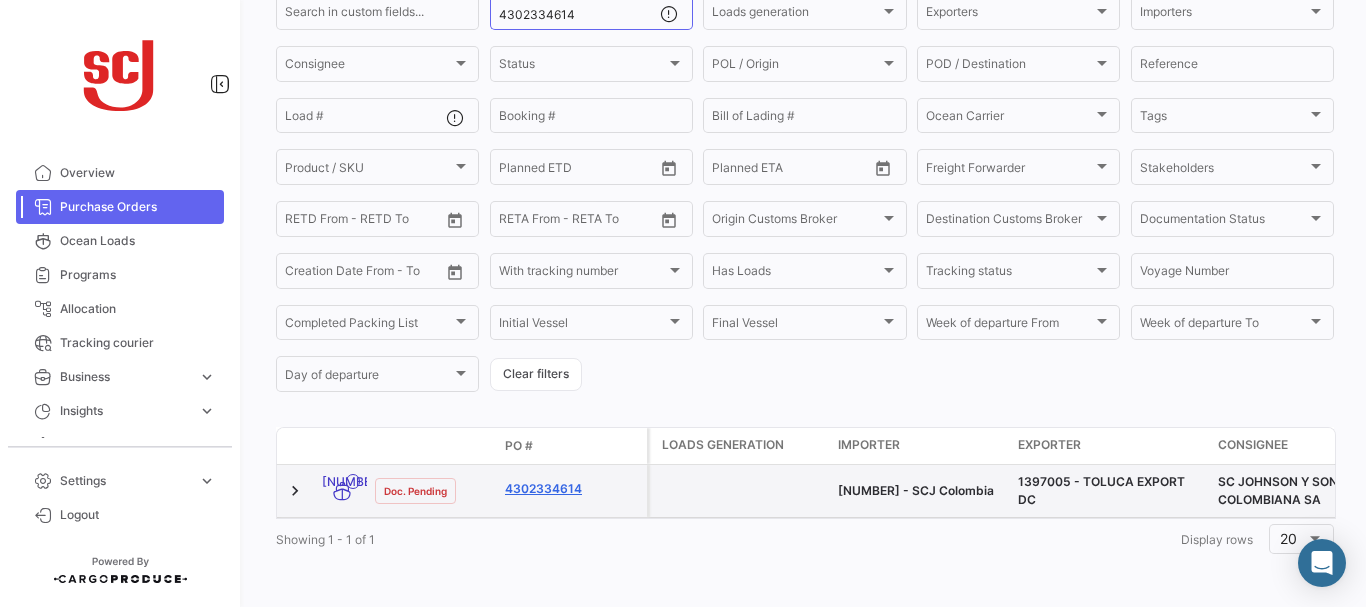 click on "4302334614" 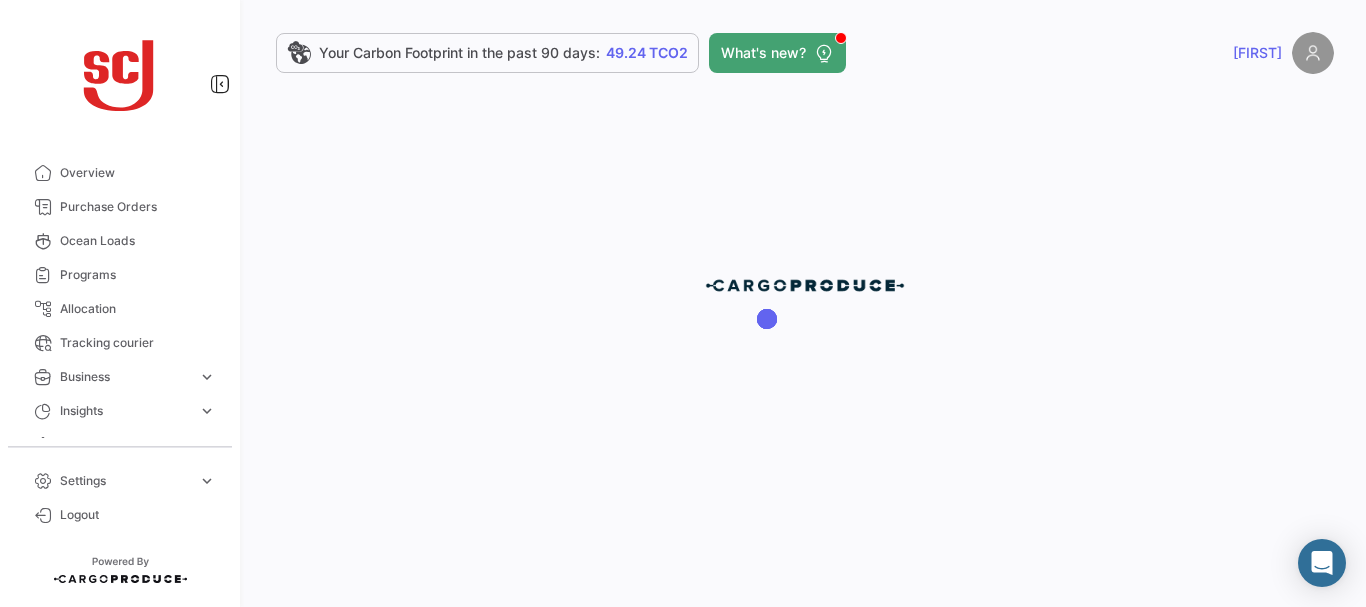 scroll, scrollTop: 0, scrollLeft: 0, axis: both 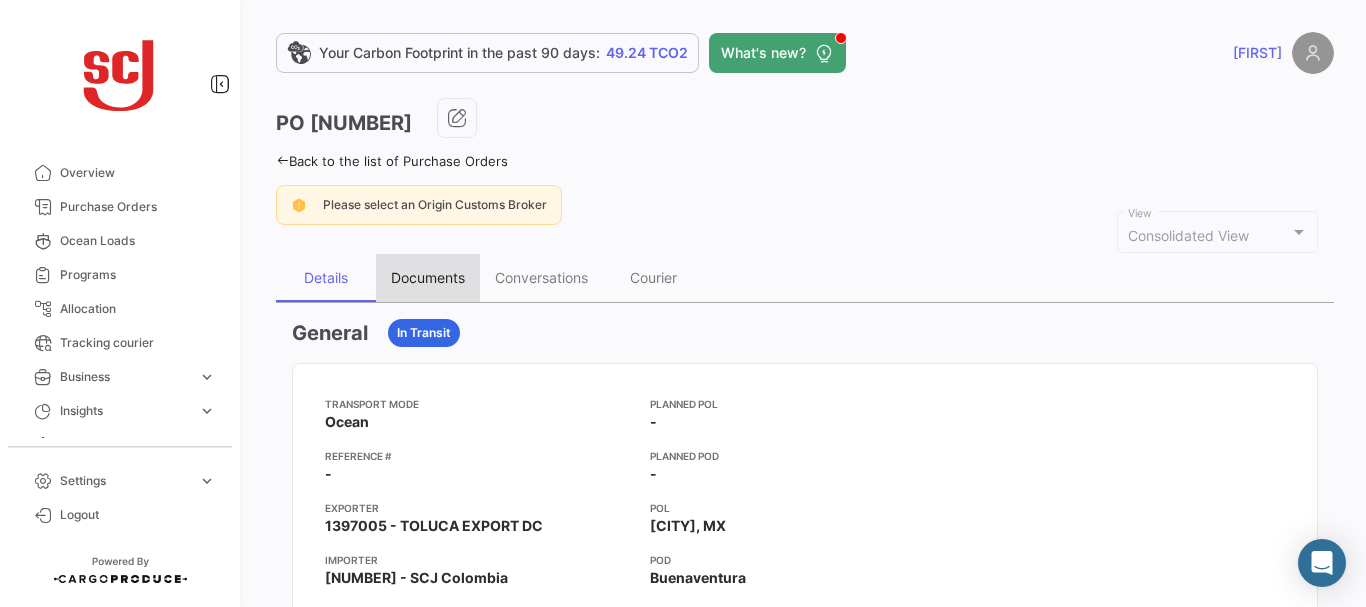 click on "Documents" at bounding box center [428, 277] 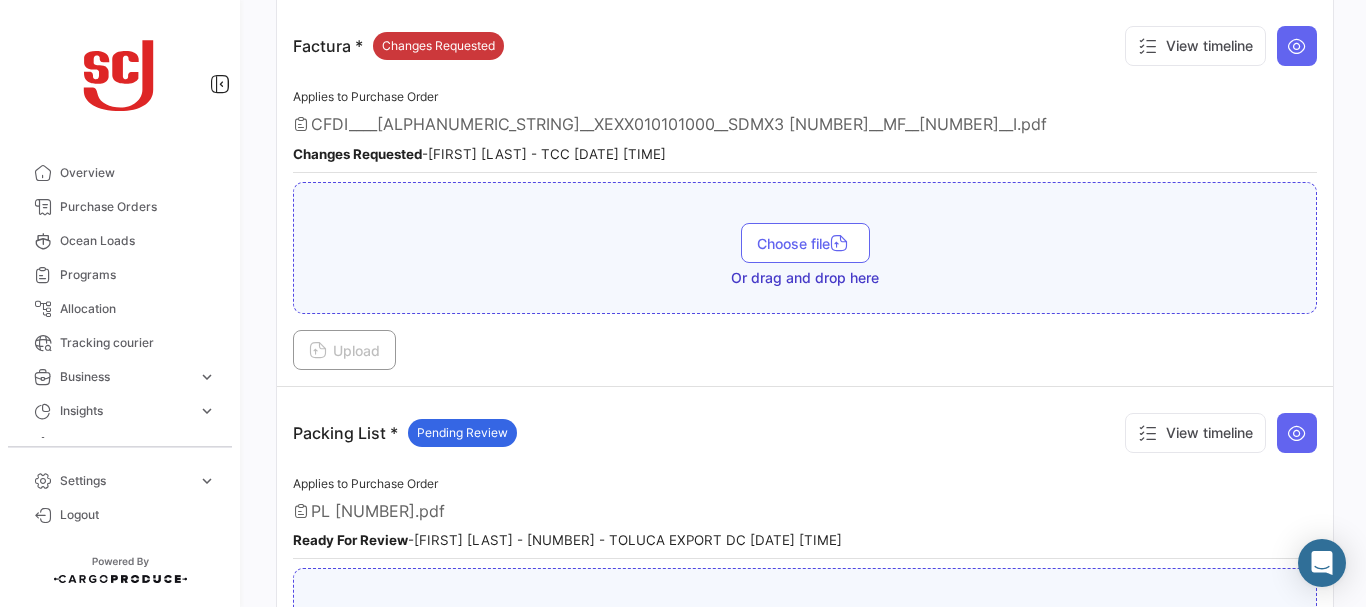 scroll, scrollTop: 1614, scrollLeft: 0, axis: vertical 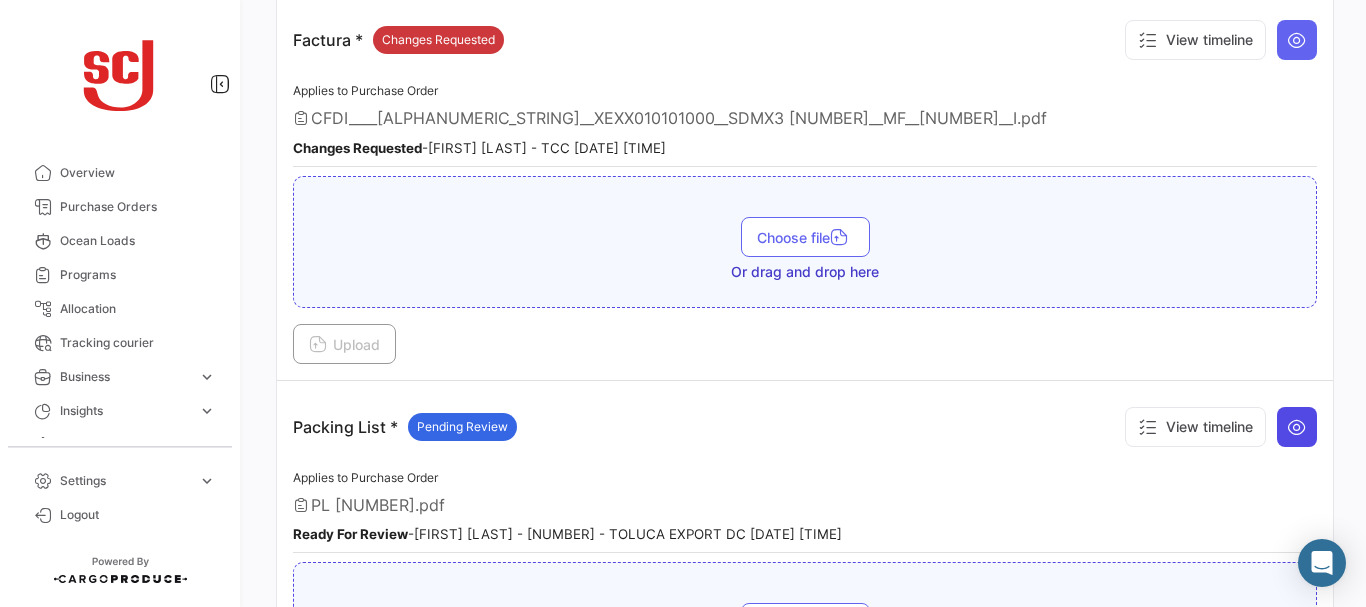 click at bounding box center [1297, 427] 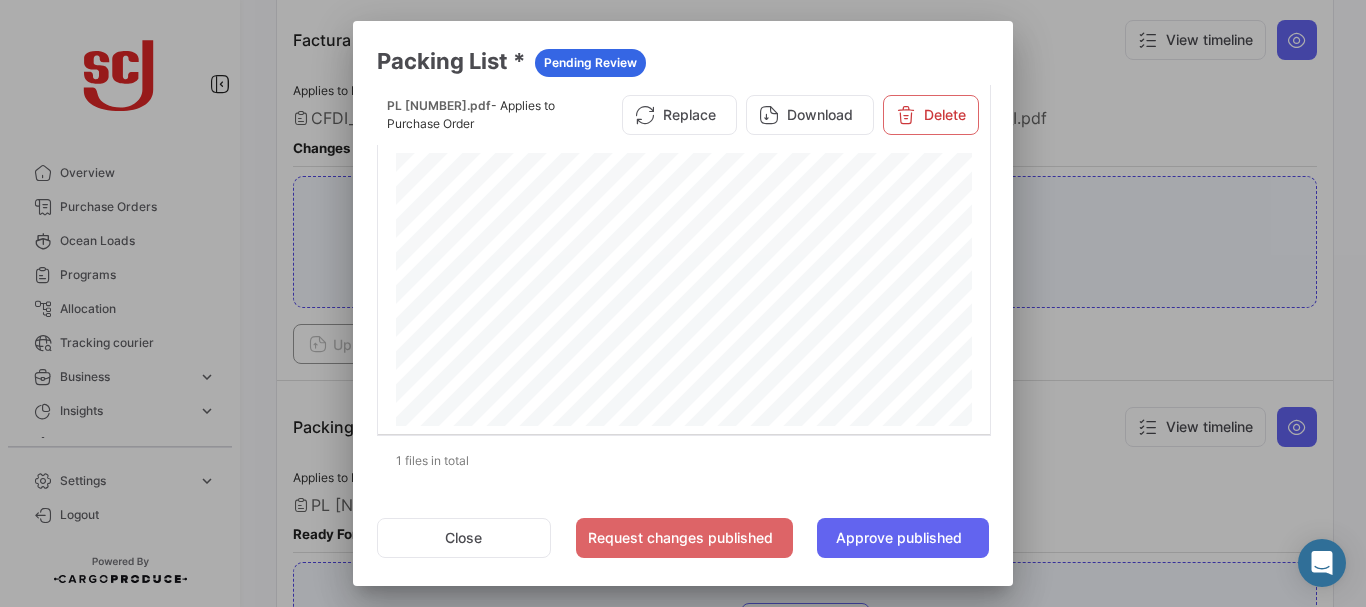 click at bounding box center (683, 303) 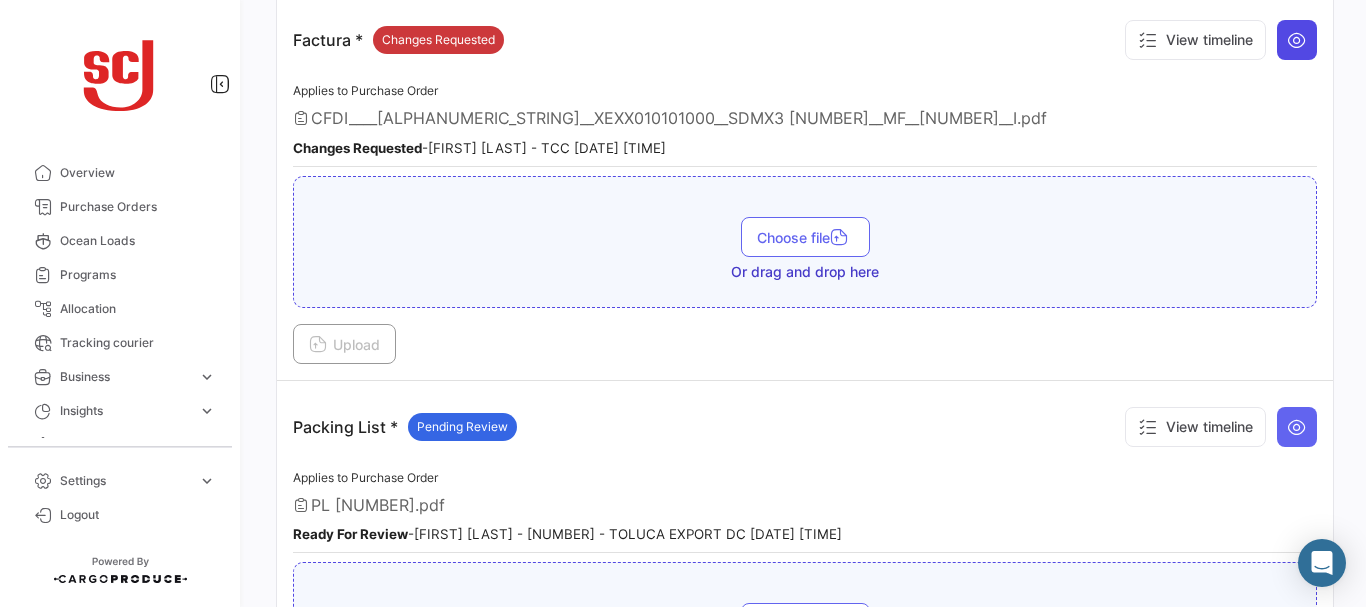 click at bounding box center (1297, 40) 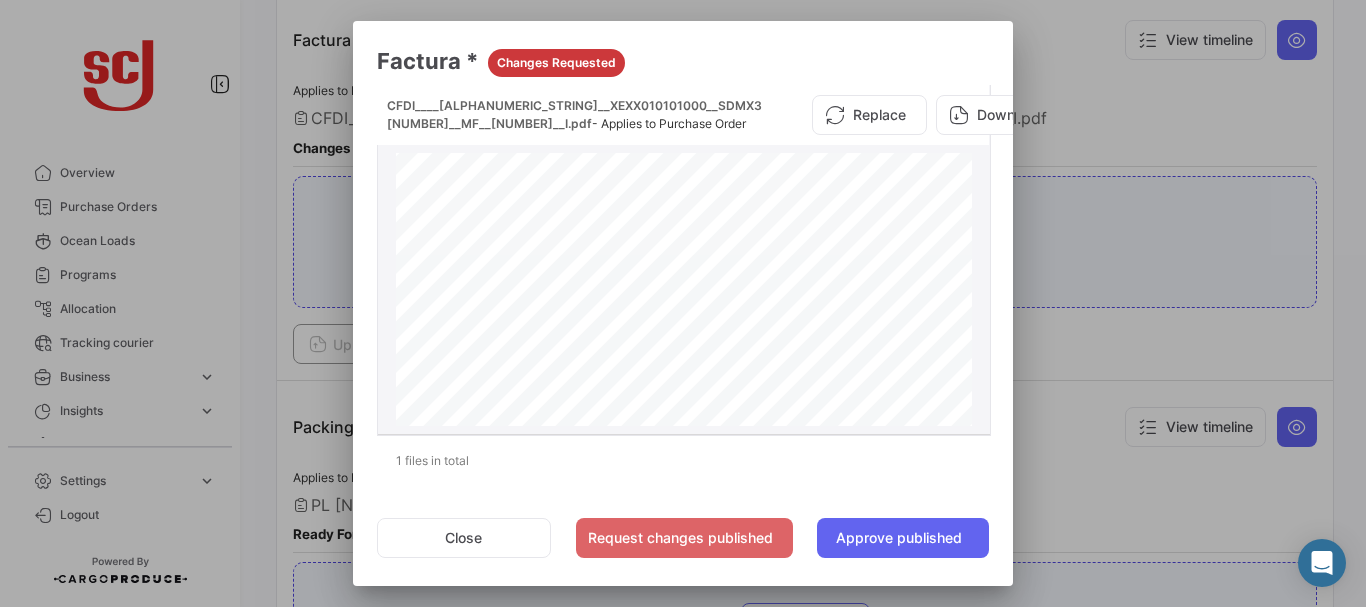 scroll, scrollTop: 1159, scrollLeft: 0, axis: vertical 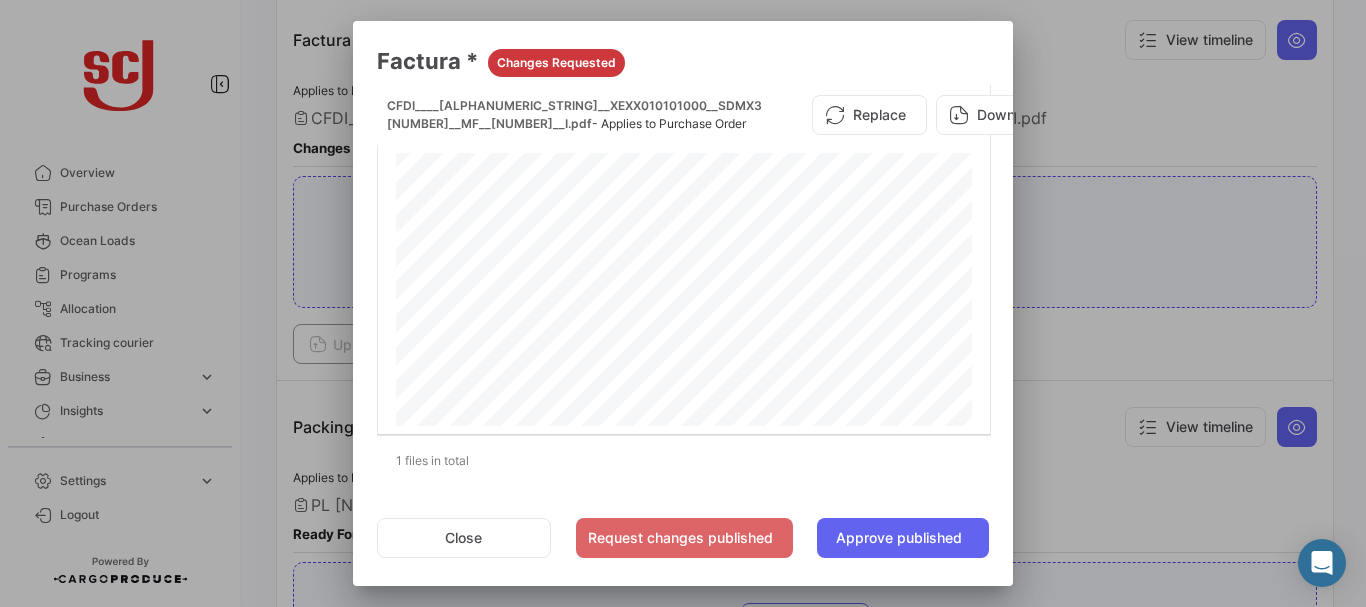 click at bounding box center [683, 303] 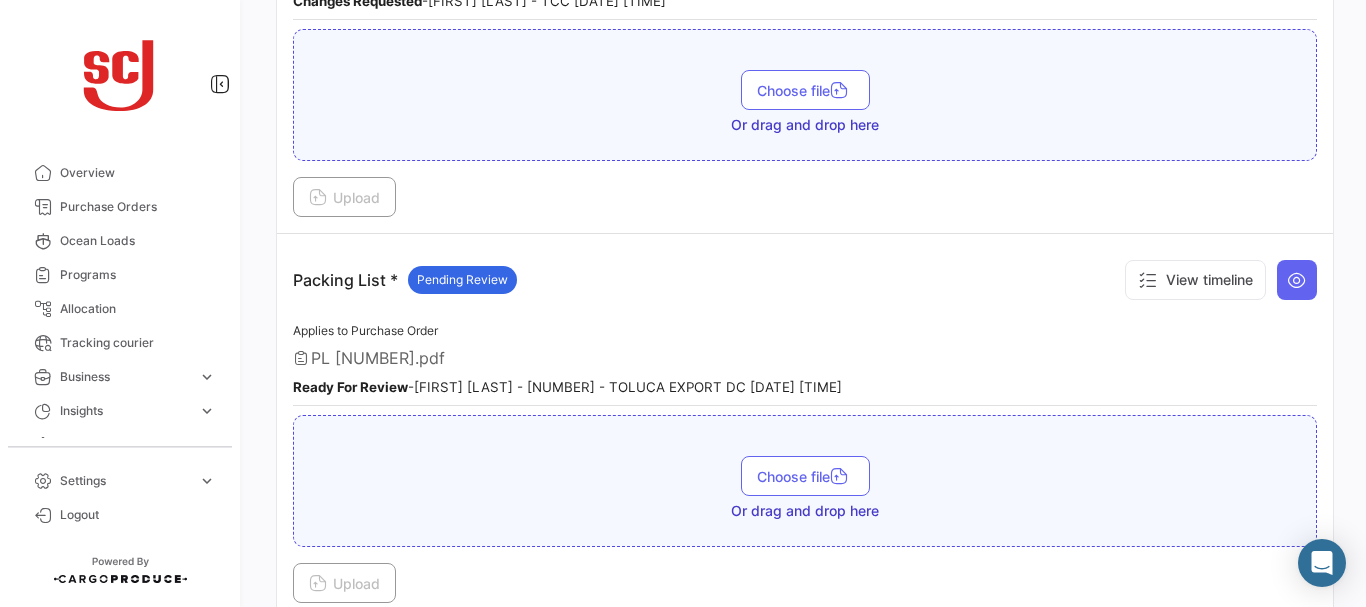 scroll, scrollTop: 1767, scrollLeft: 0, axis: vertical 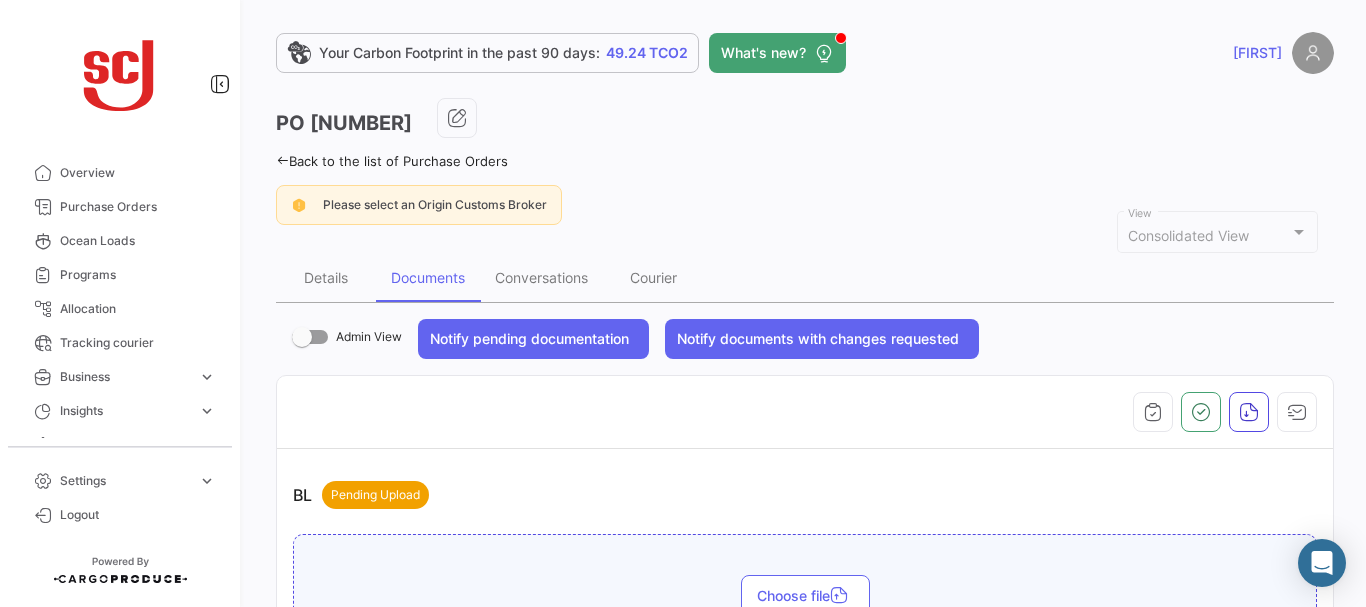 type 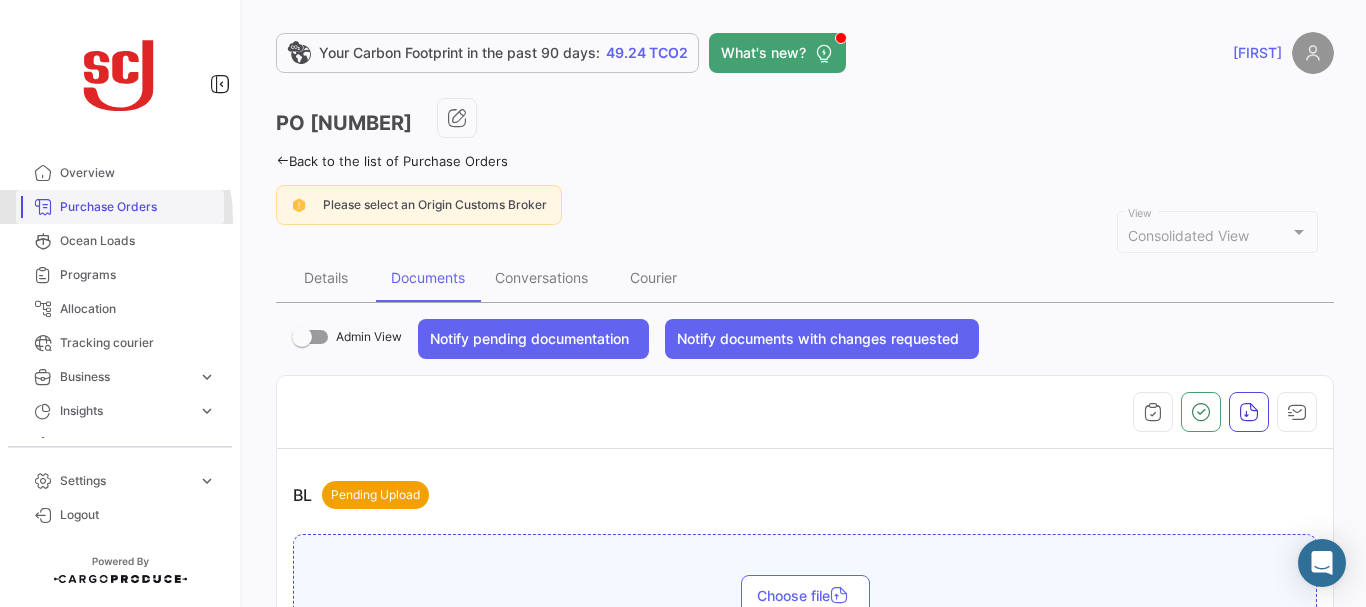 click on "Purchase Orders" at bounding box center [120, 207] 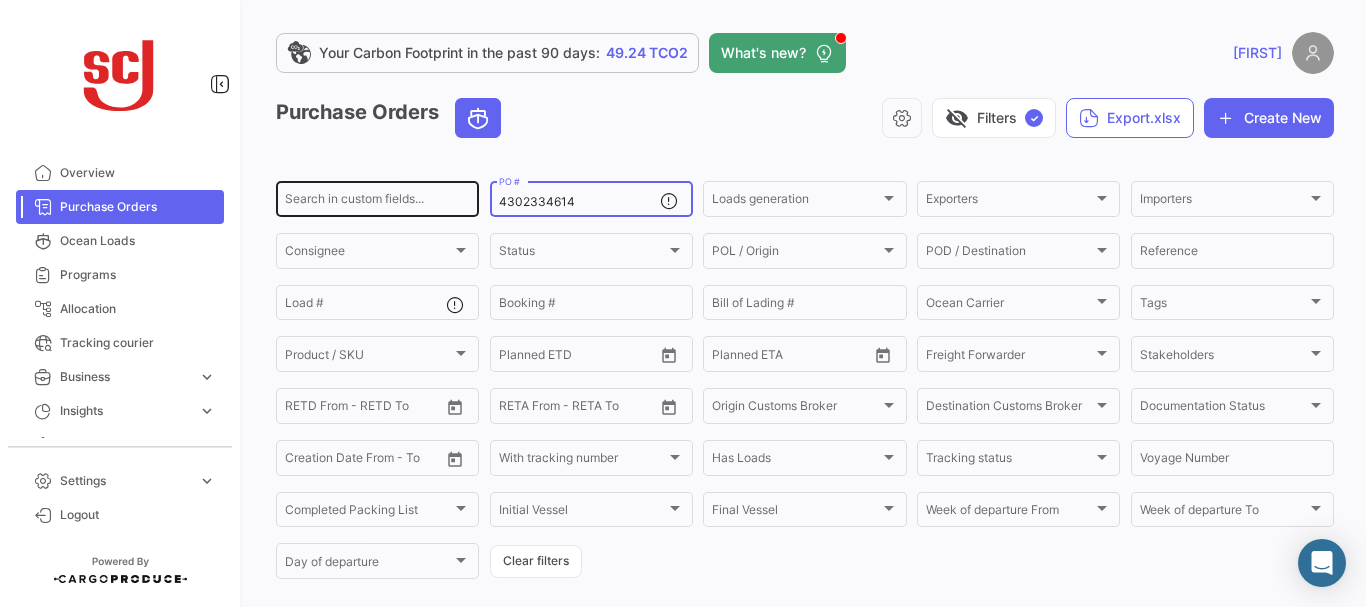 drag, startPoint x: 587, startPoint y: 195, endPoint x: 465, endPoint y: 203, distance: 122.26202 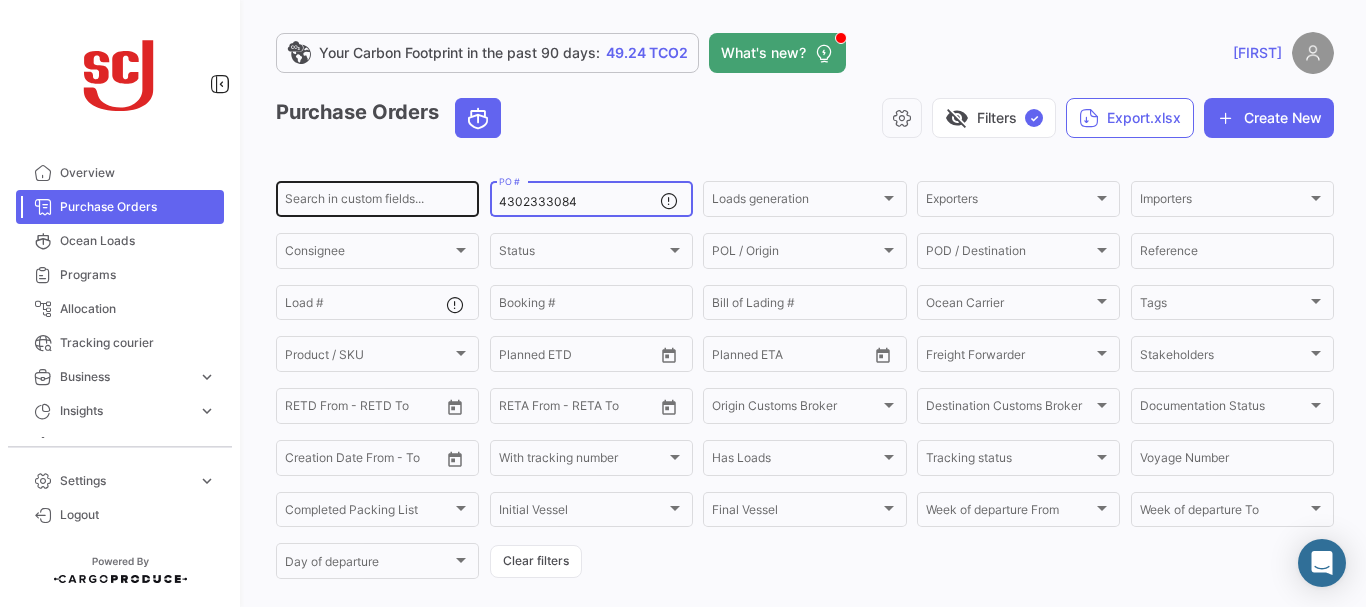 type on "4302333084" 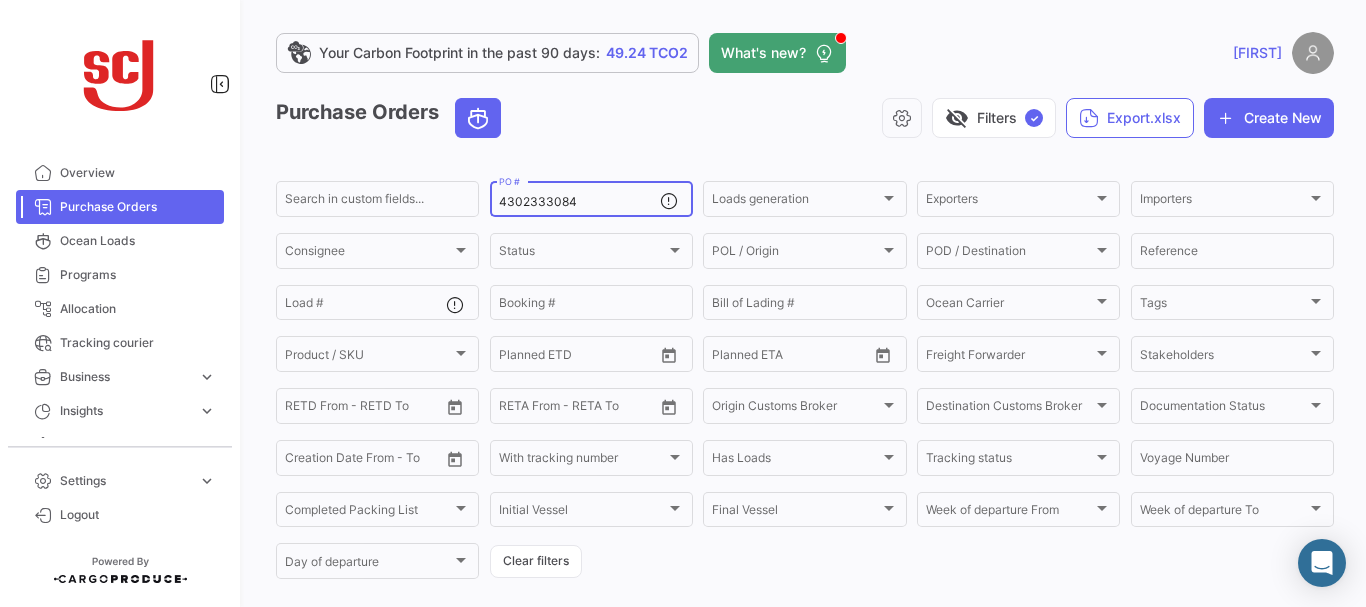scroll, scrollTop: 134, scrollLeft: 0, axis: vertical 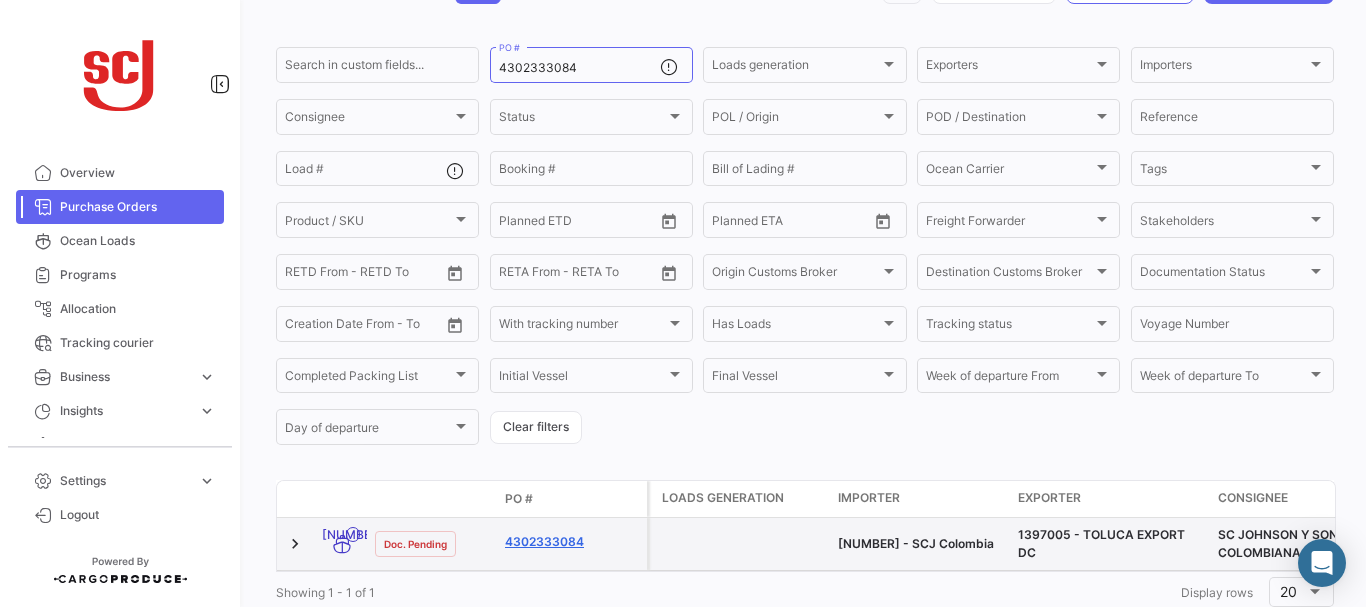 click on "4302333084" 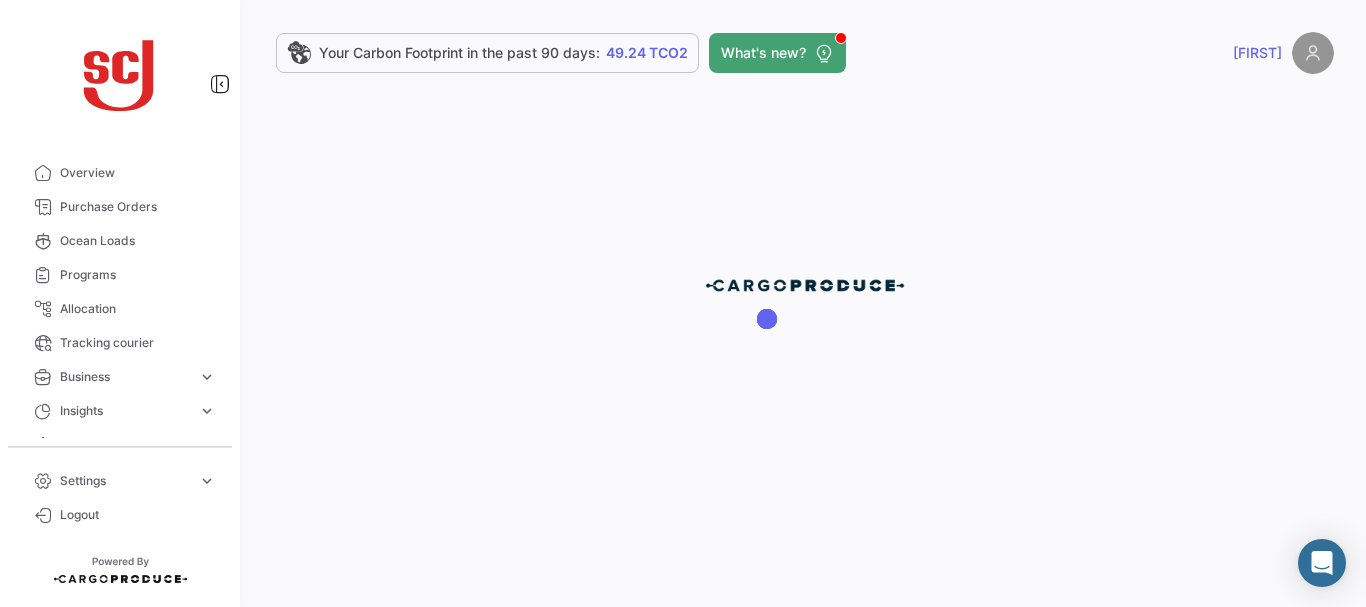 scroll, scrollTop: 0, scrollLeft: 0, axis: both 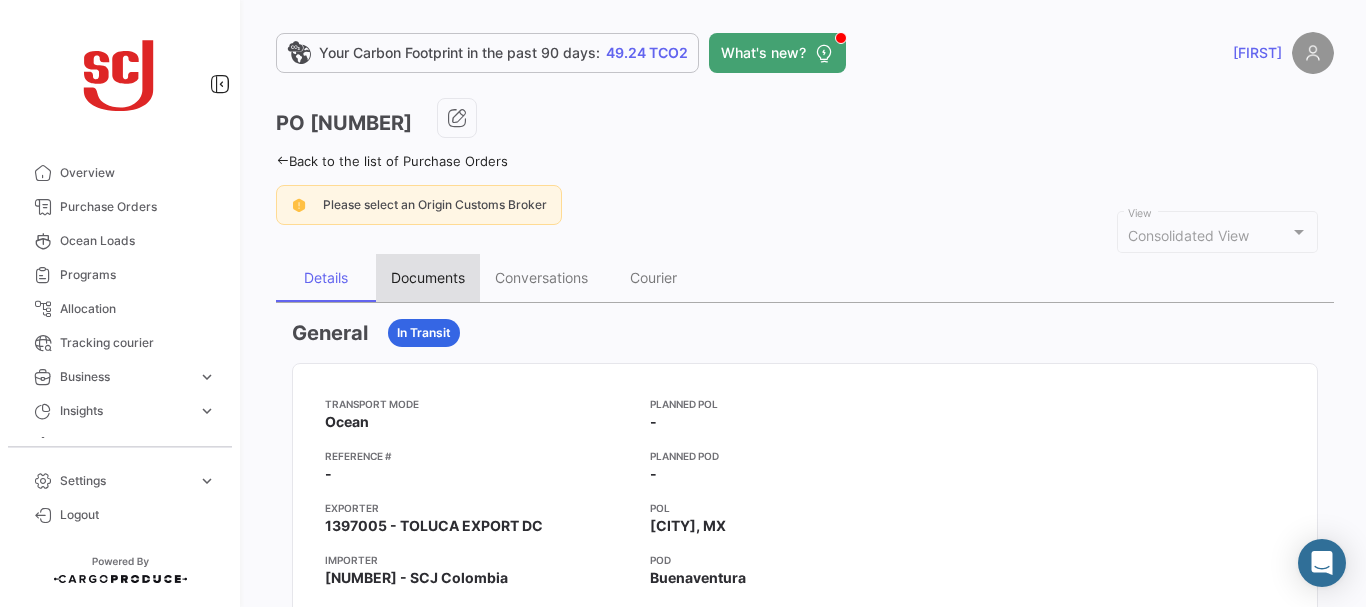 click on "Documents" at bounding box center [428, 277] 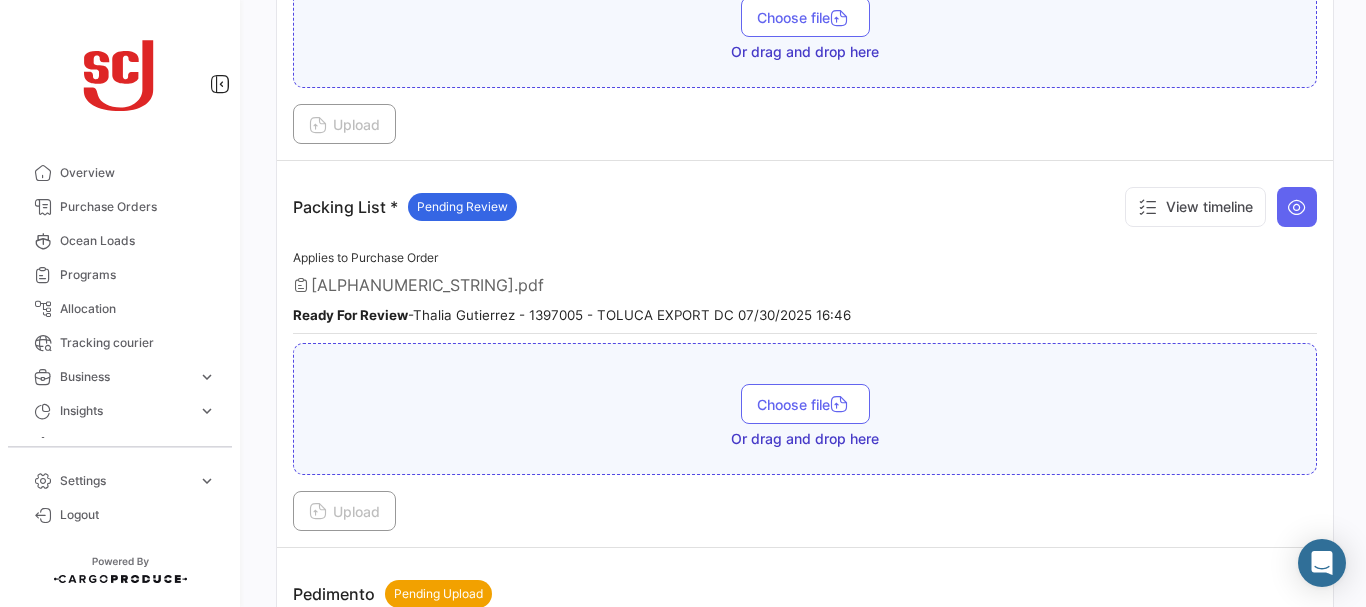 scroll, scrollTop: 1968, scrollLeft: 0, axis: vertical 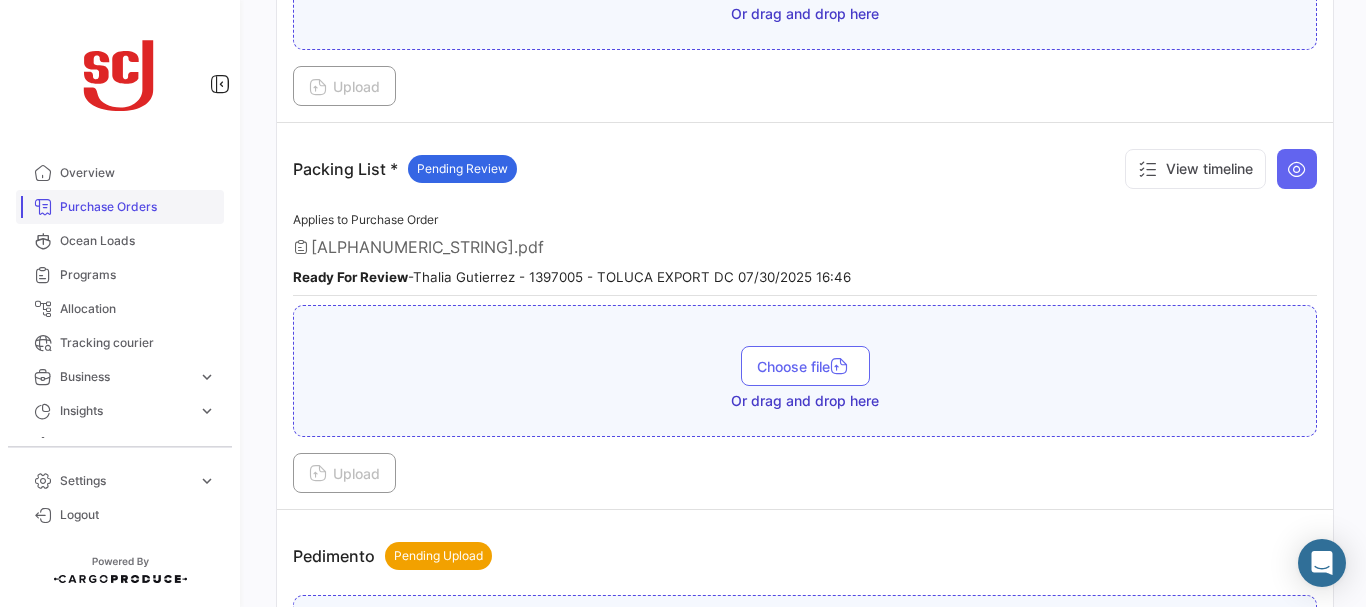 click on "Purchase Orders" at bounding box center (138, 207) 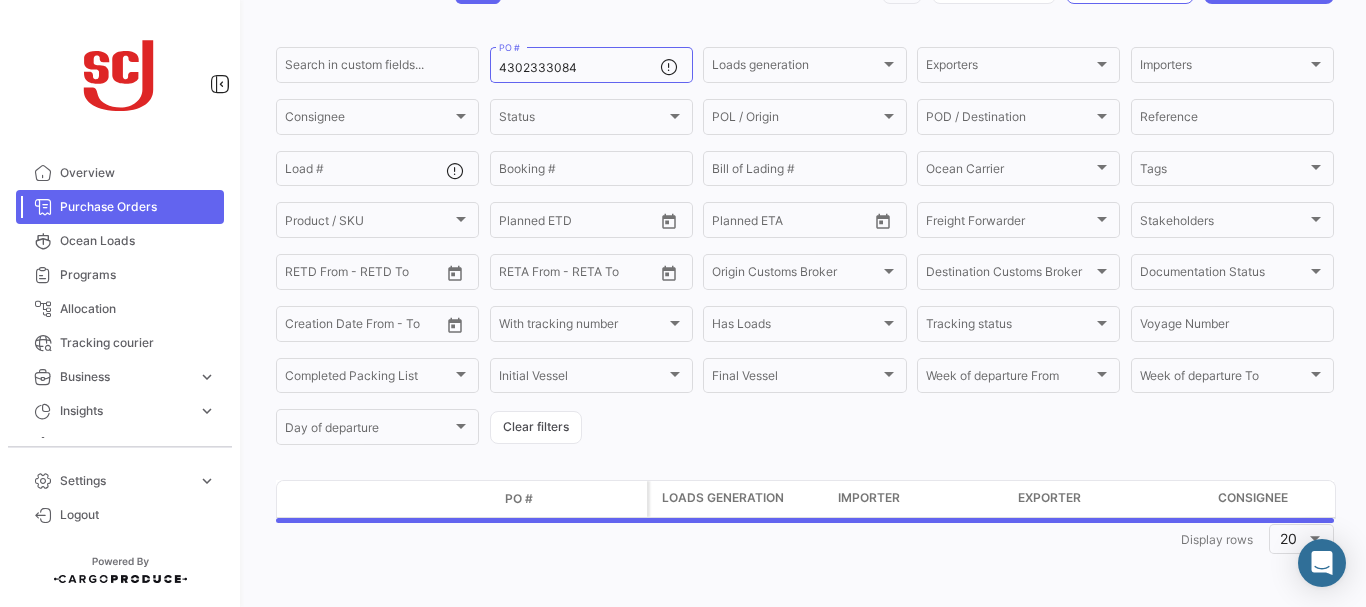 scroll, scrollTop: 0, scrollLeft: 0, axis: both 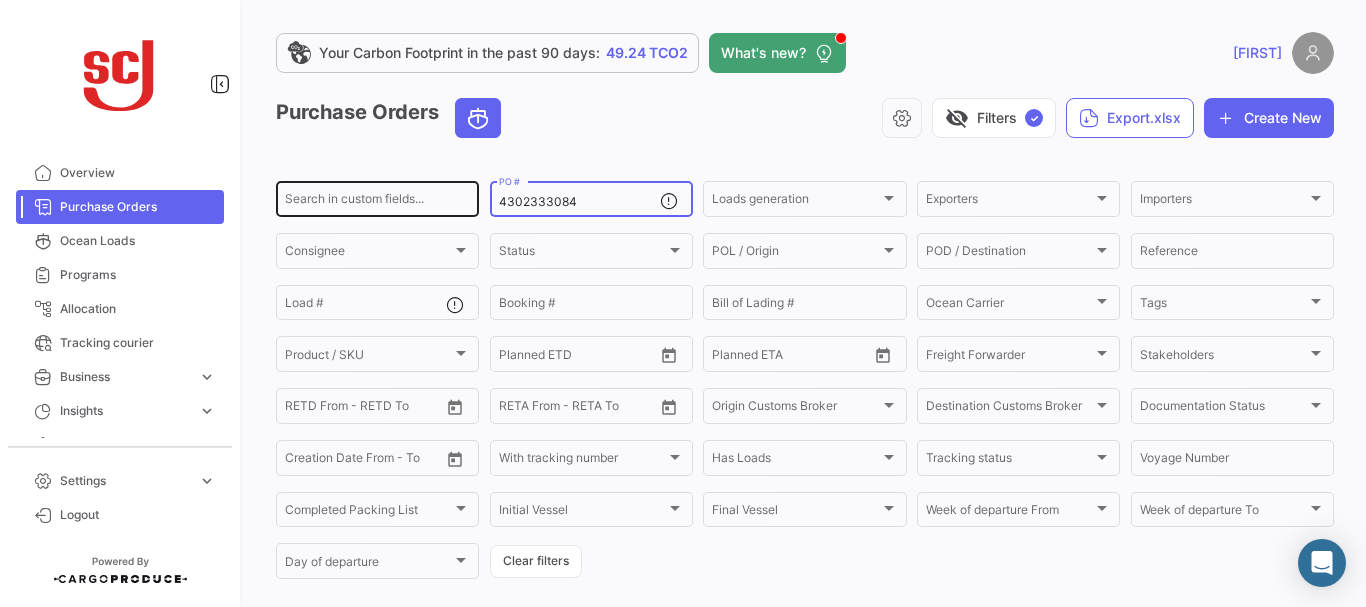 drag, startPoint x: 572, startPoint y: 195, endPoint x: 466, endPoint y: 196, distance: 106.004715 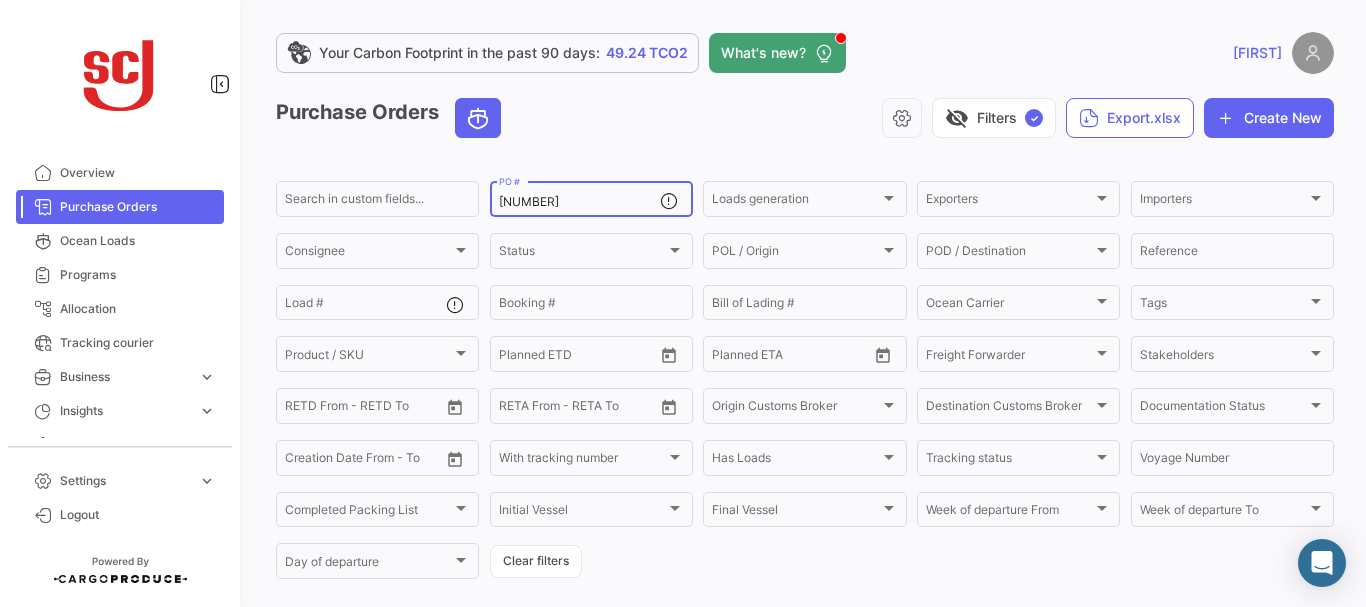 type on "4" 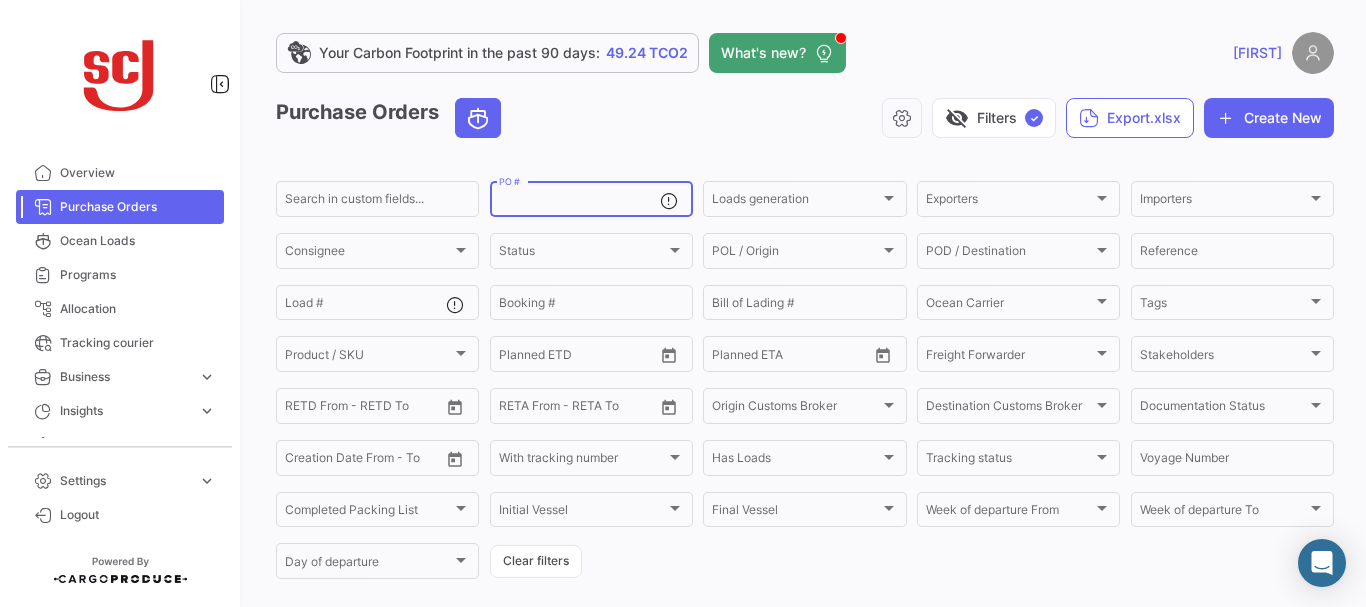 paste on "4302334614" 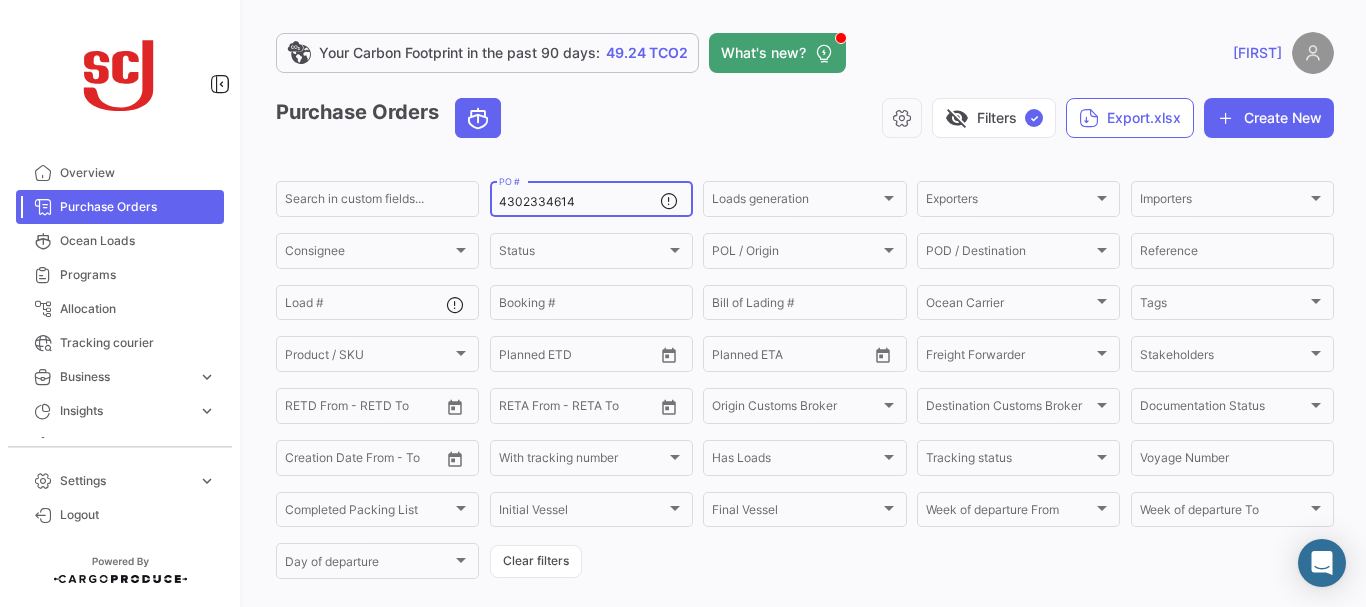 type on "4302334614" 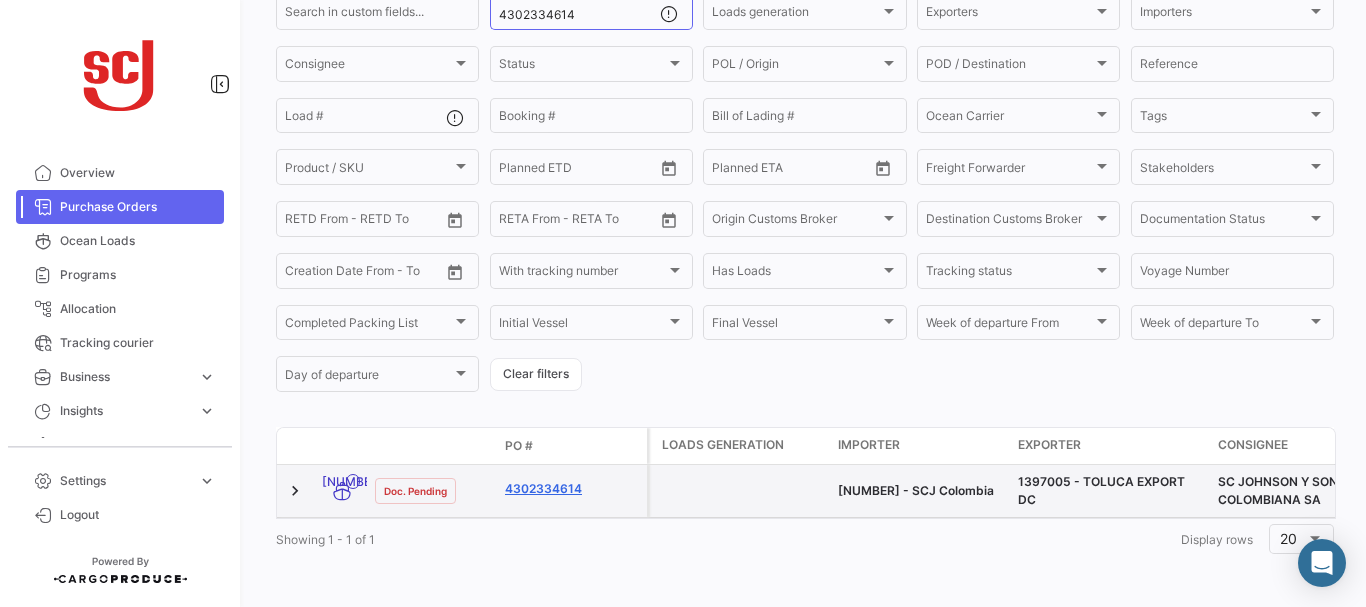 click on "4302334614" 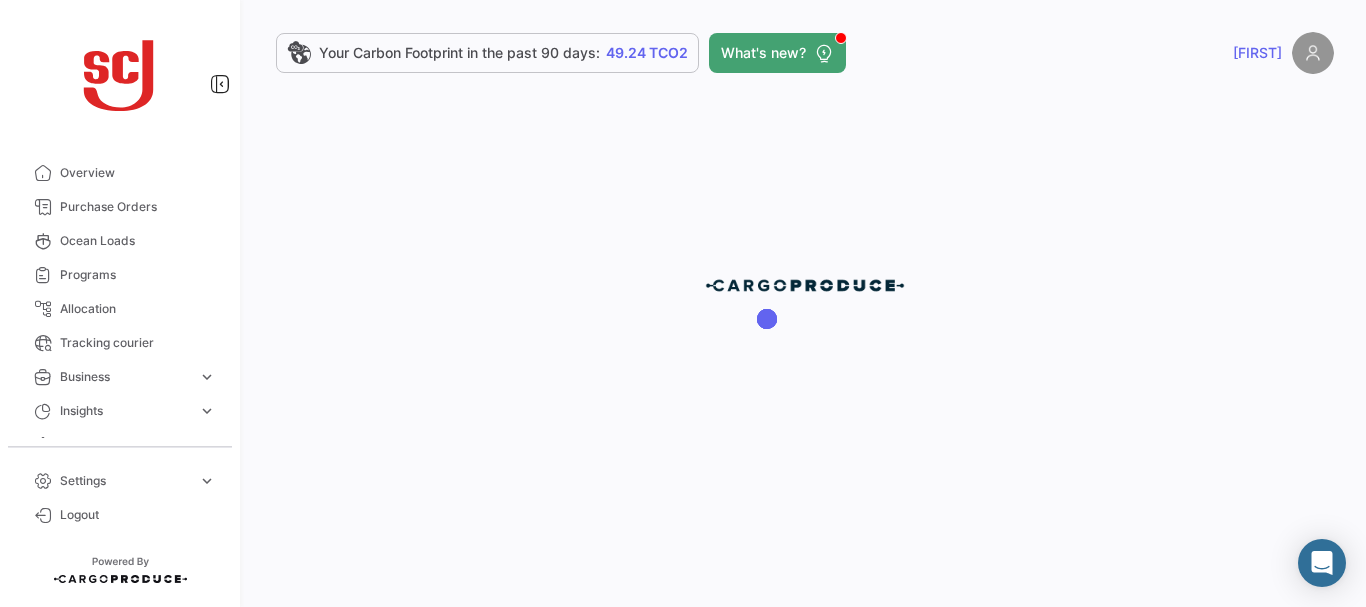 scroll, scrollTop: 0, scrollLeft: 0, axis: both 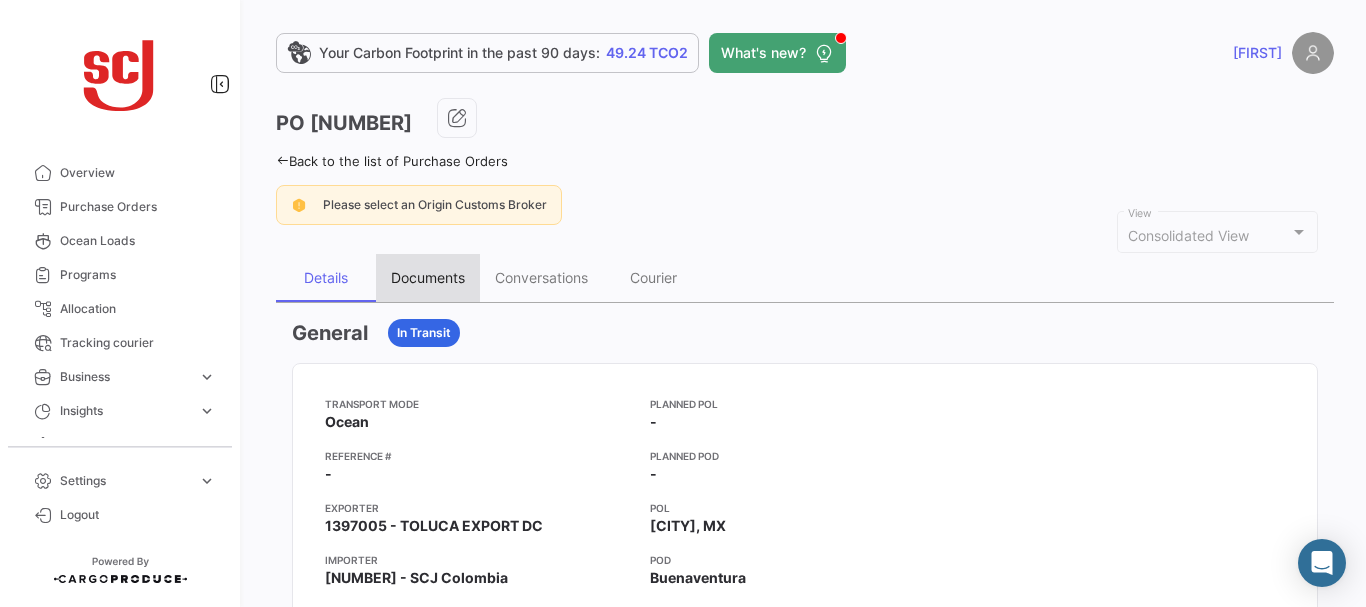 click on "Documents" at bounding box center [428, 277] 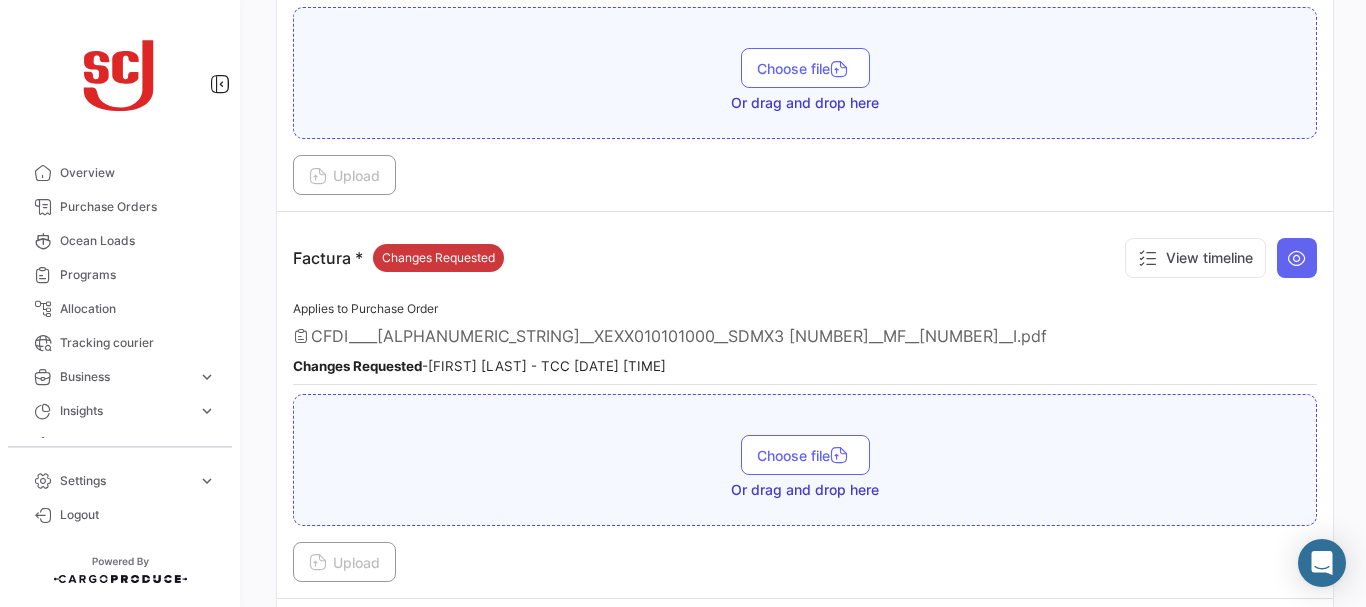 scroll, scrollTop: 1408, scrollLeft: 0, axis: vertical 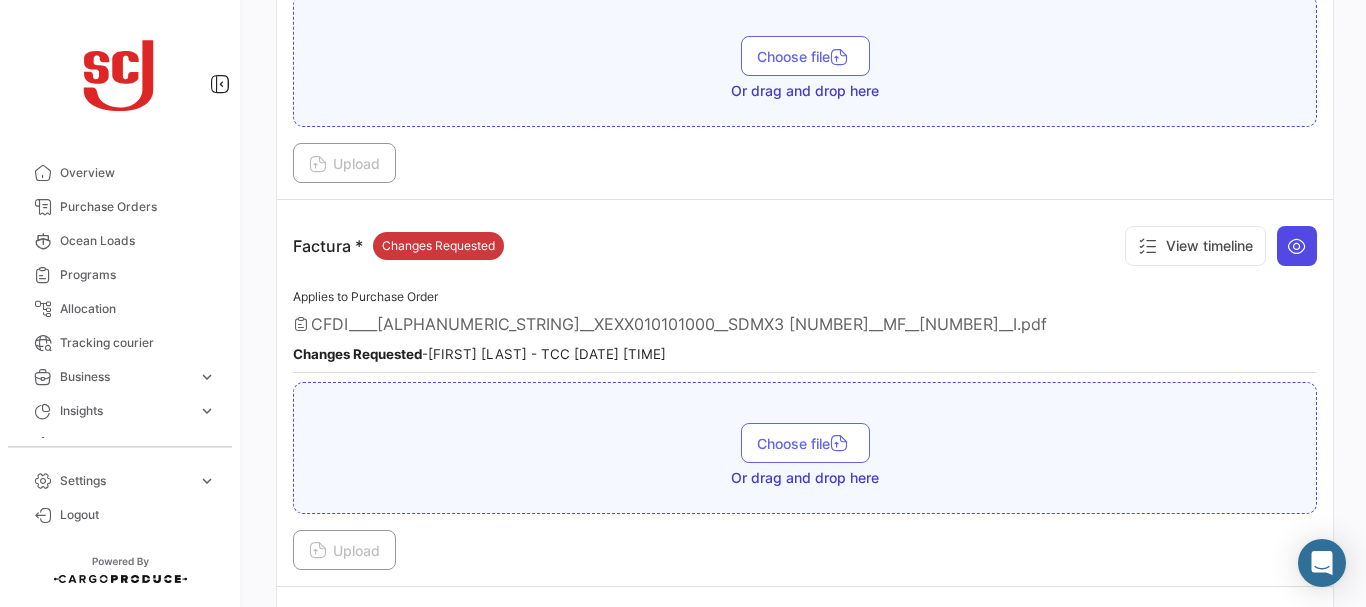 click at bounding box center [1297, 246] 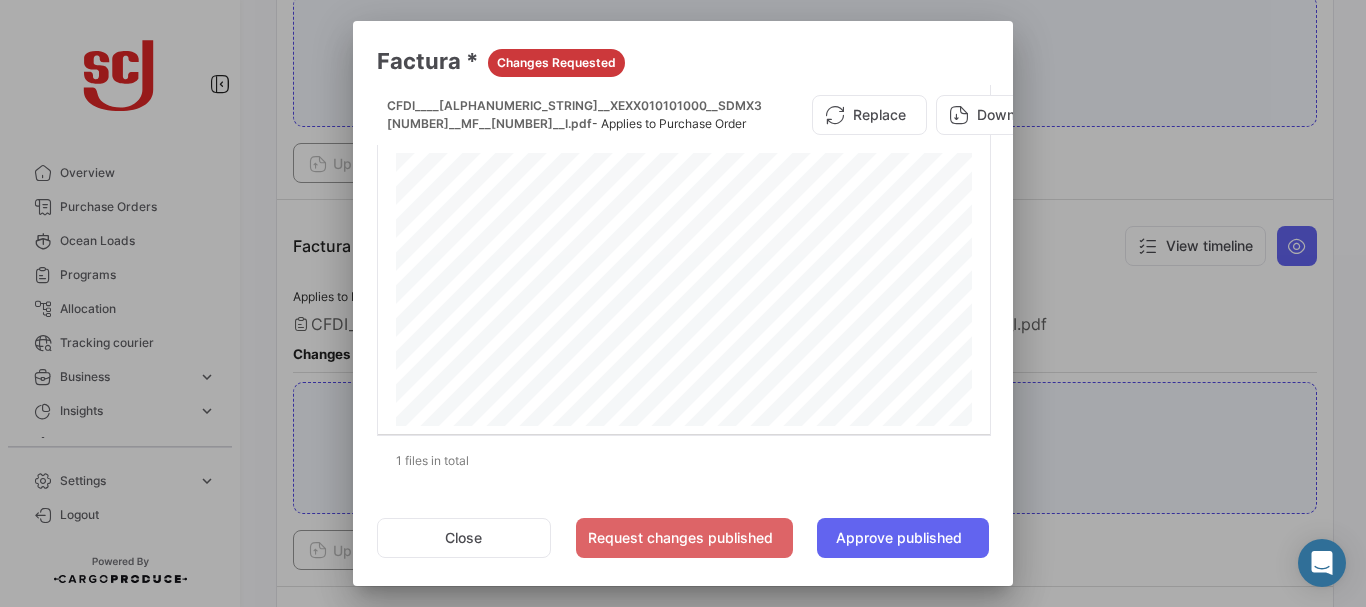 click at bounding box center [683, 303] 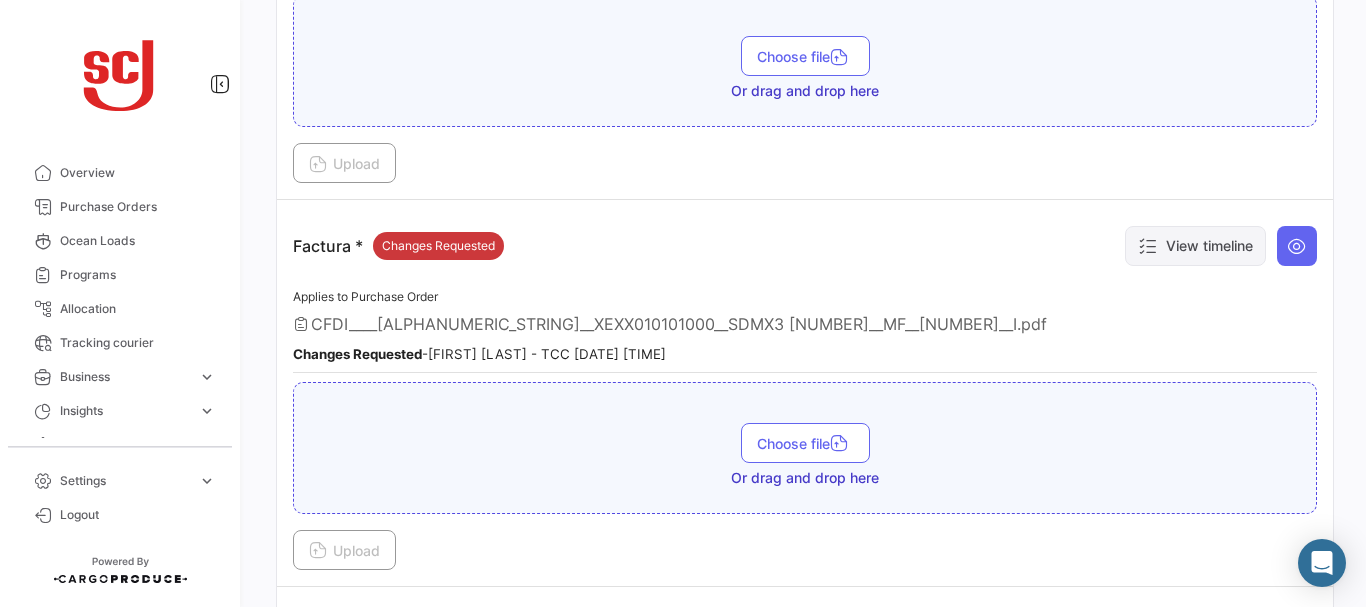 click on "View timeline" at bounding box center [1195, 246] 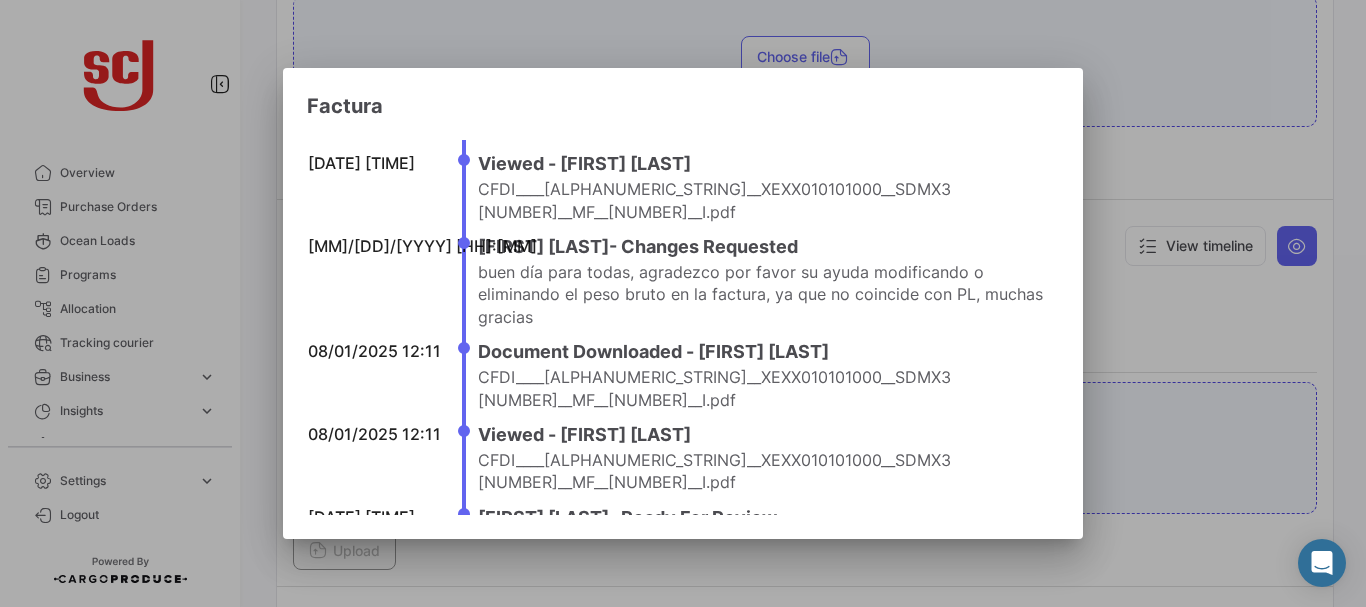click at bounding box center (683, 303) 